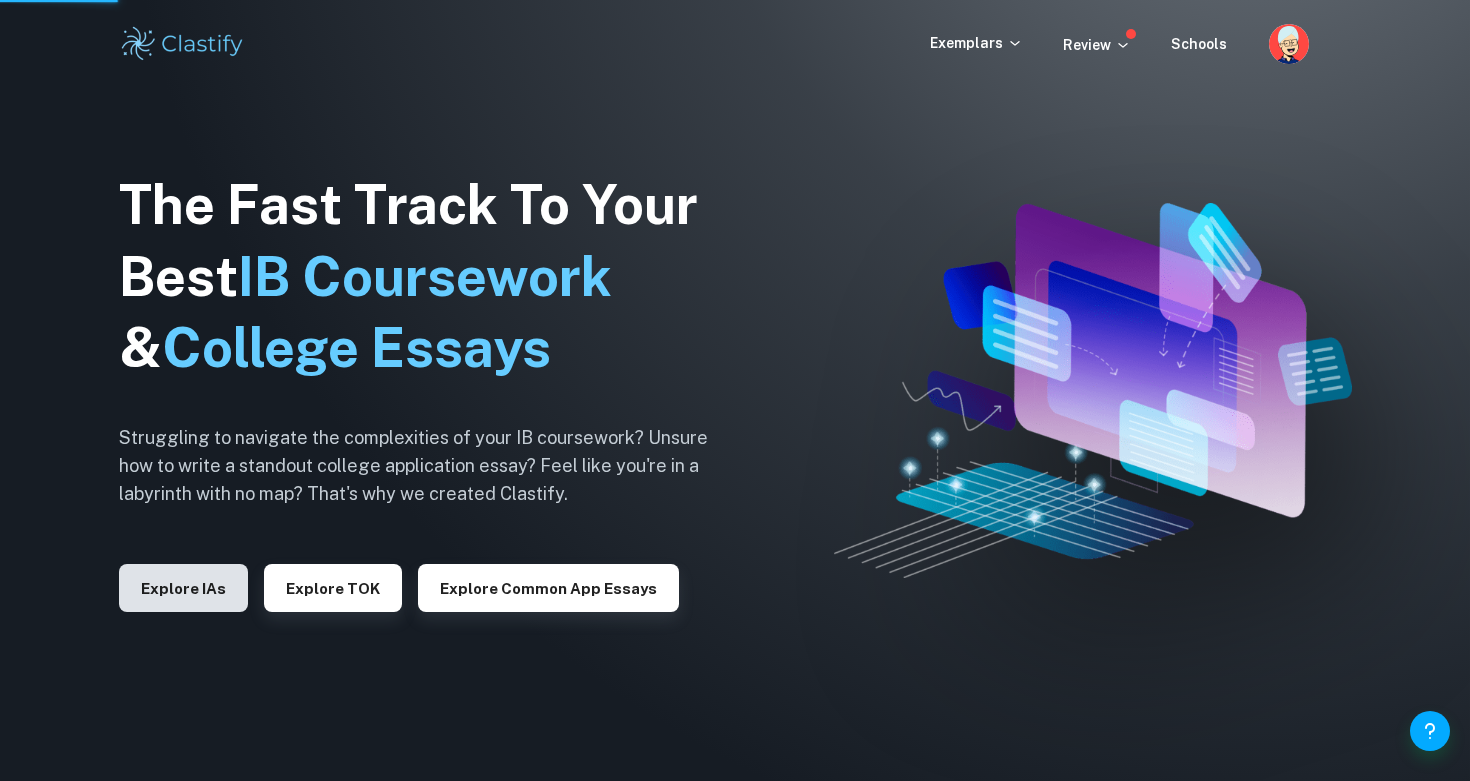 scroll, scrollTop: 0, scrollLeft: 0, axis: both 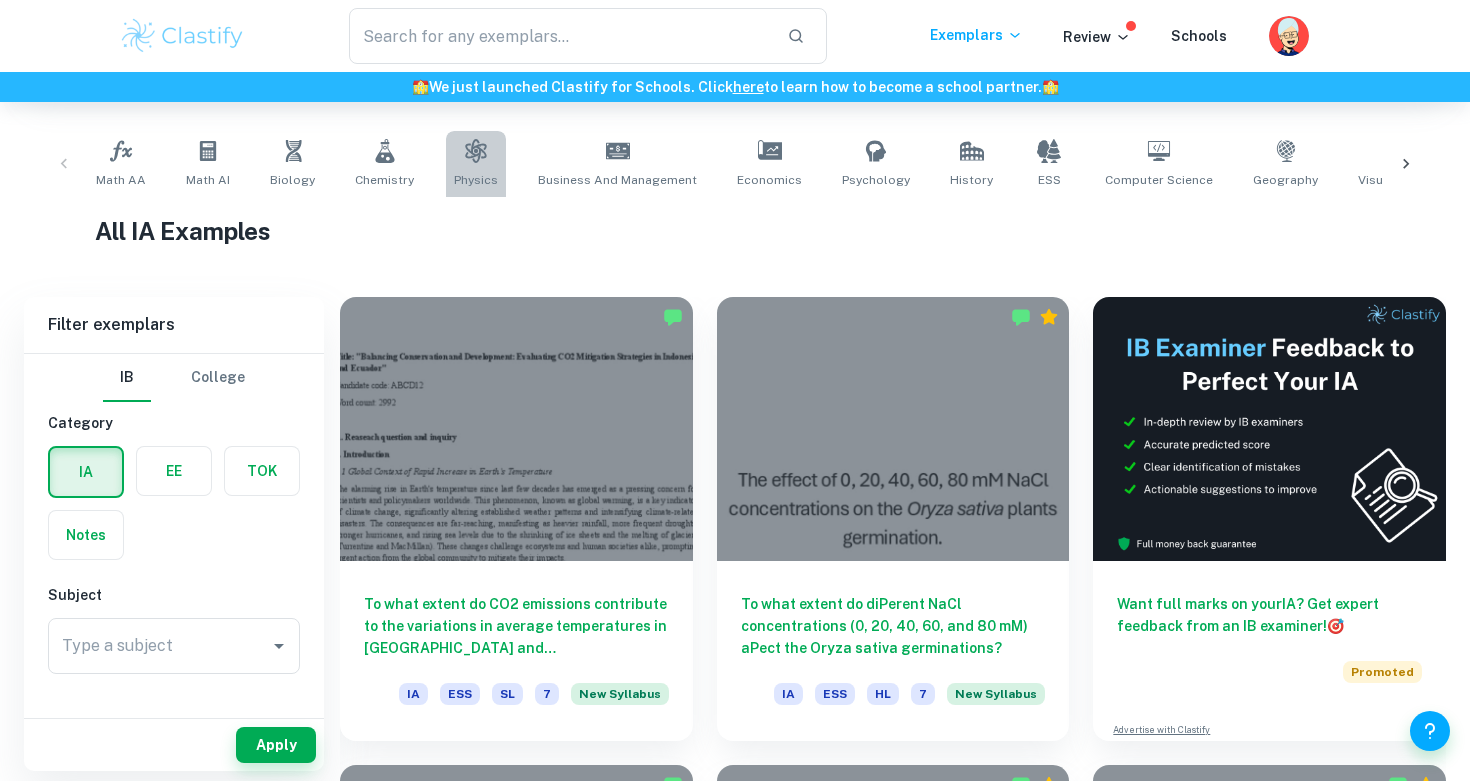 click 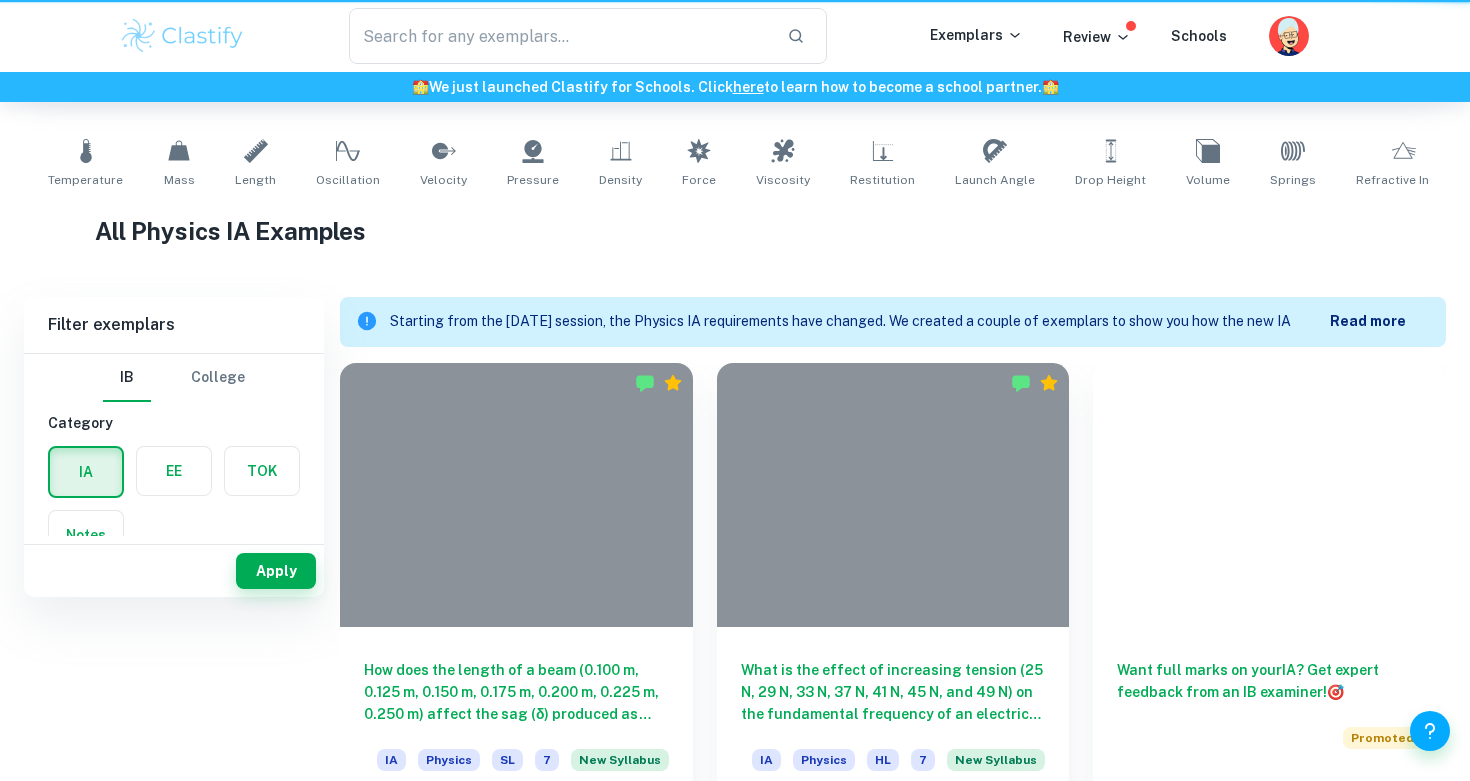type on "Physics" 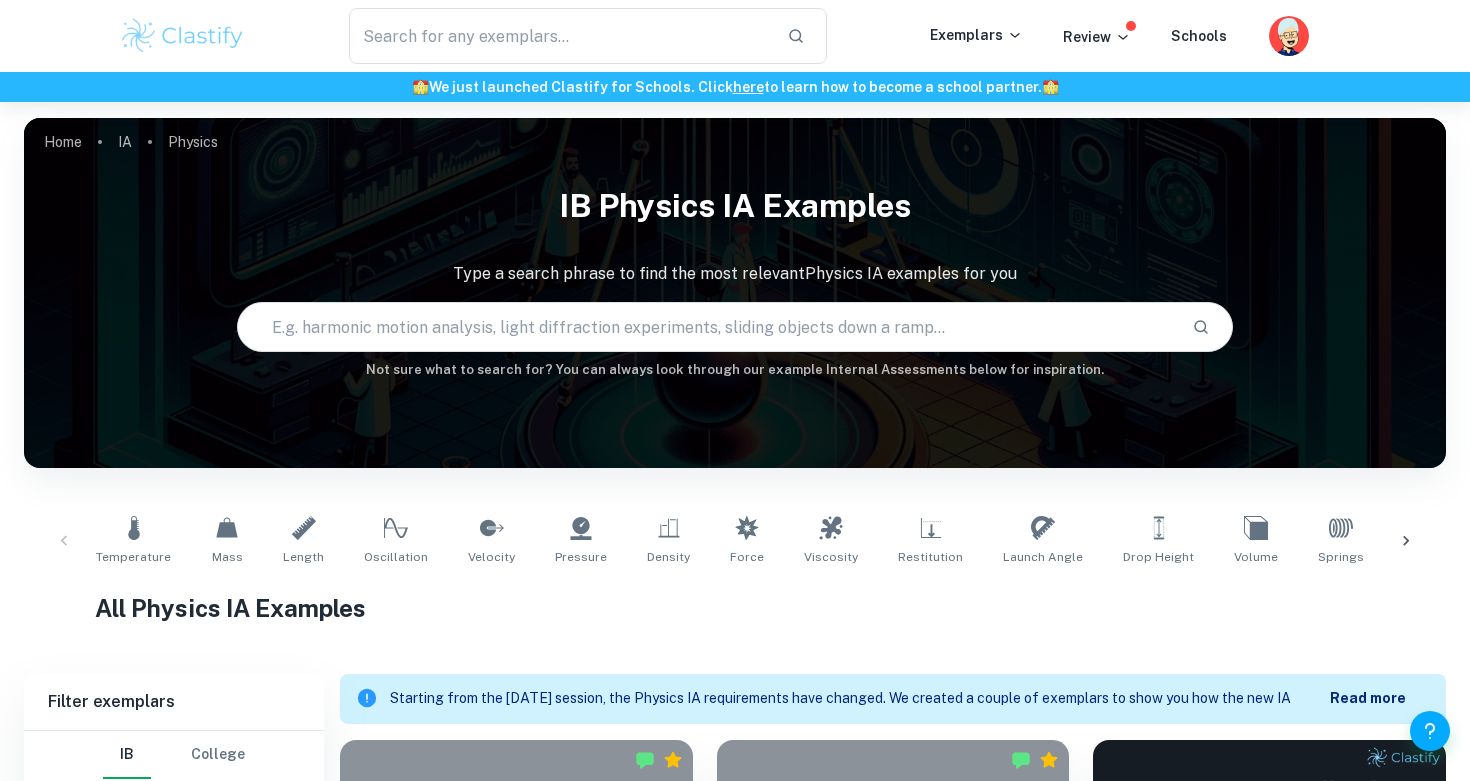 scroll, scrollTop: 0, scrollLeft: 0, axis: both 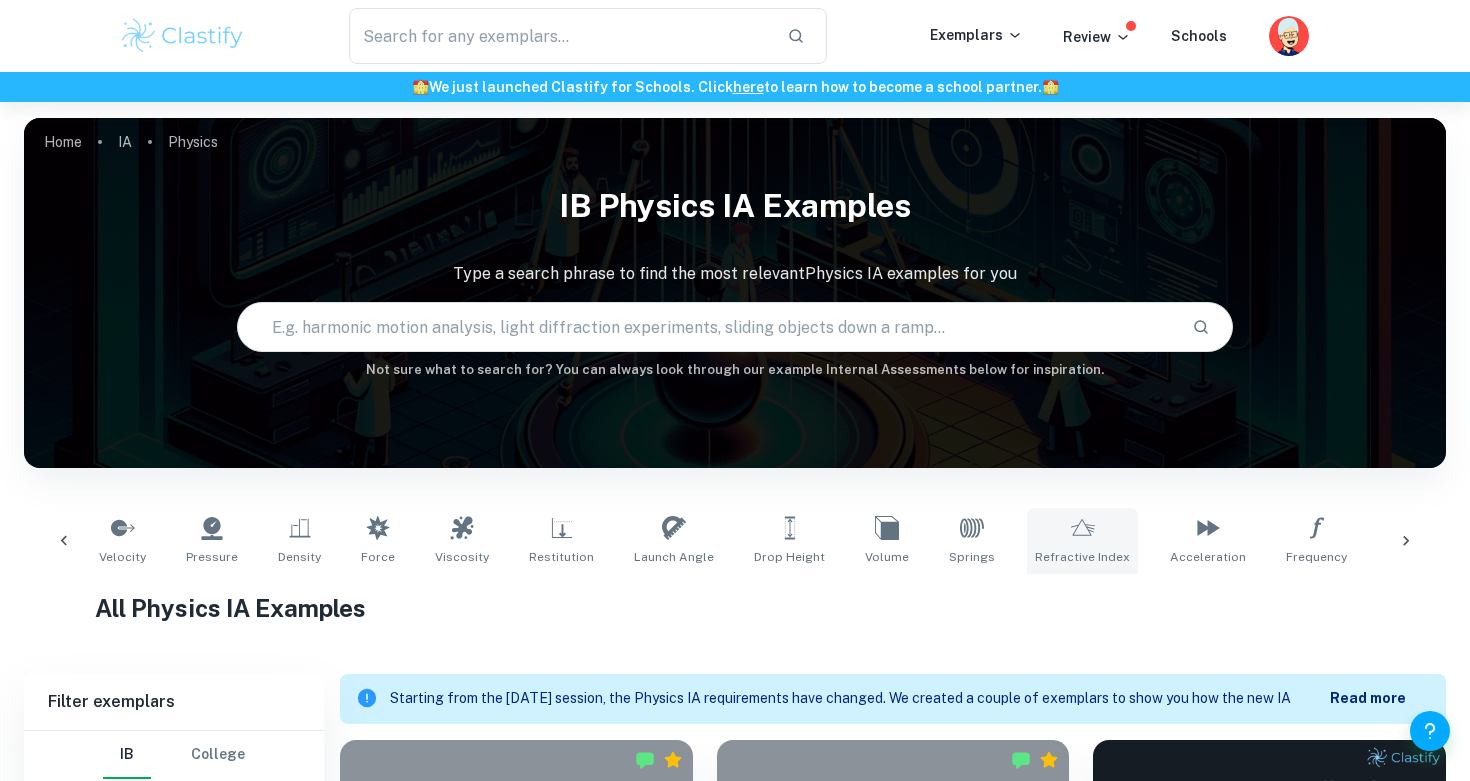 click 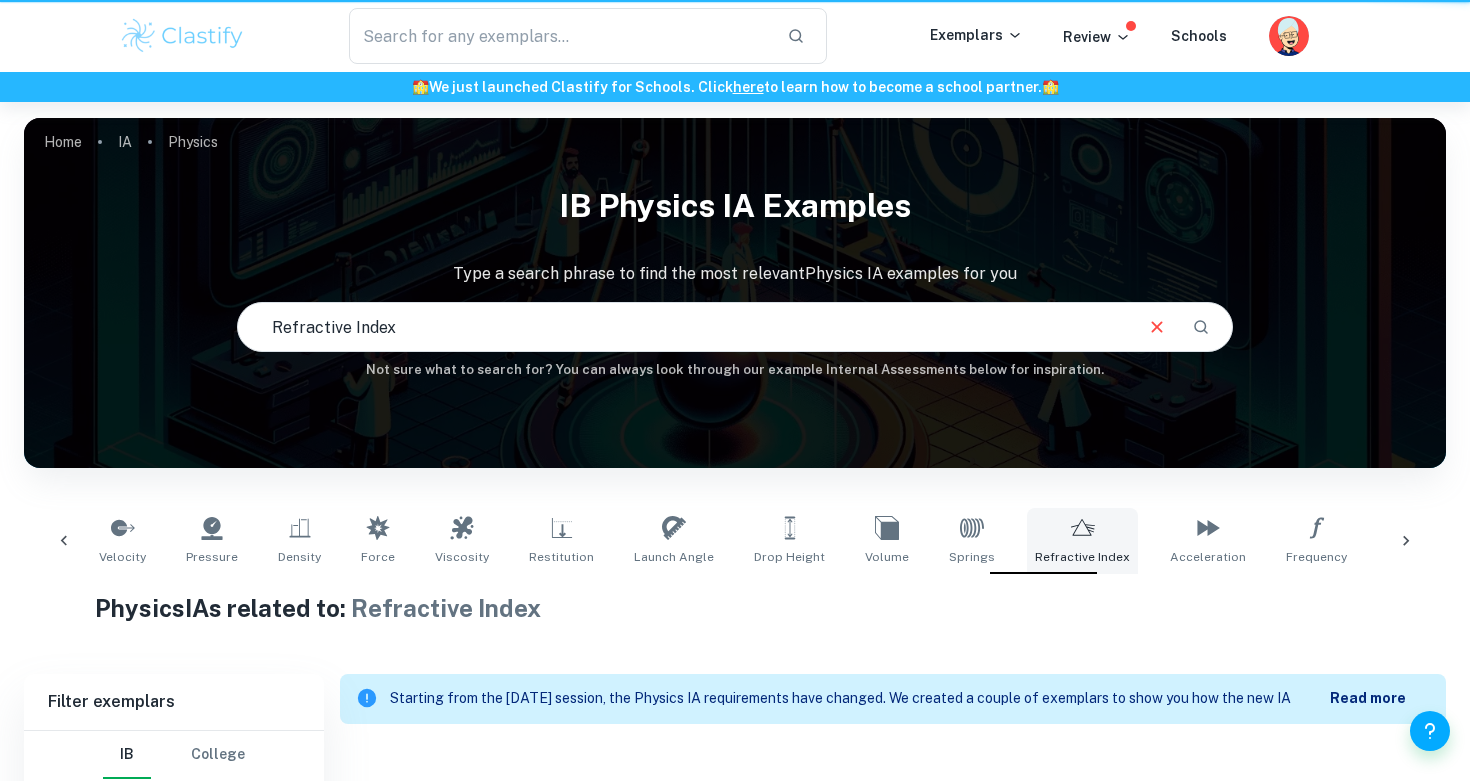type on "Refractive Index" 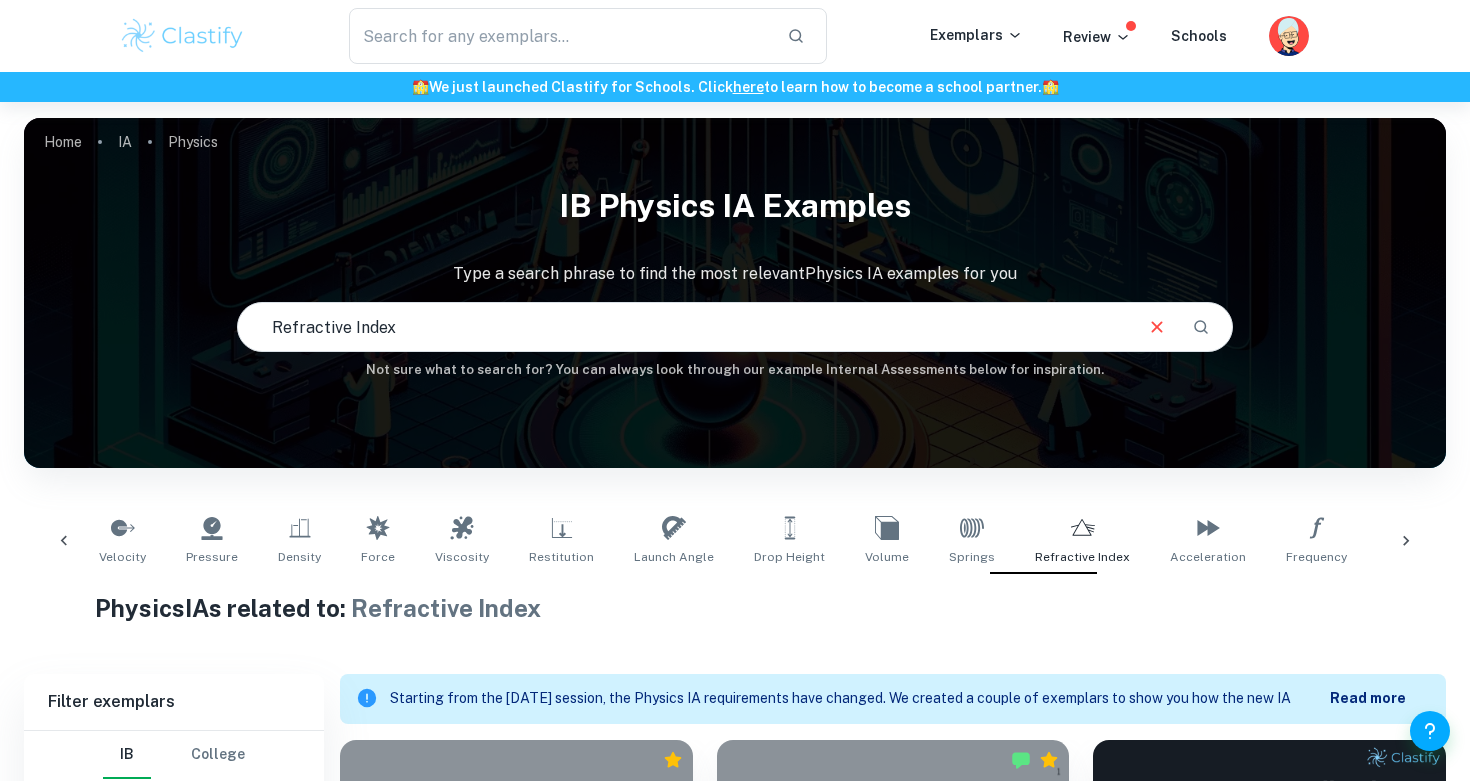 scroll, scrollTop: 501, scrollLeft: 0, axis: vertical 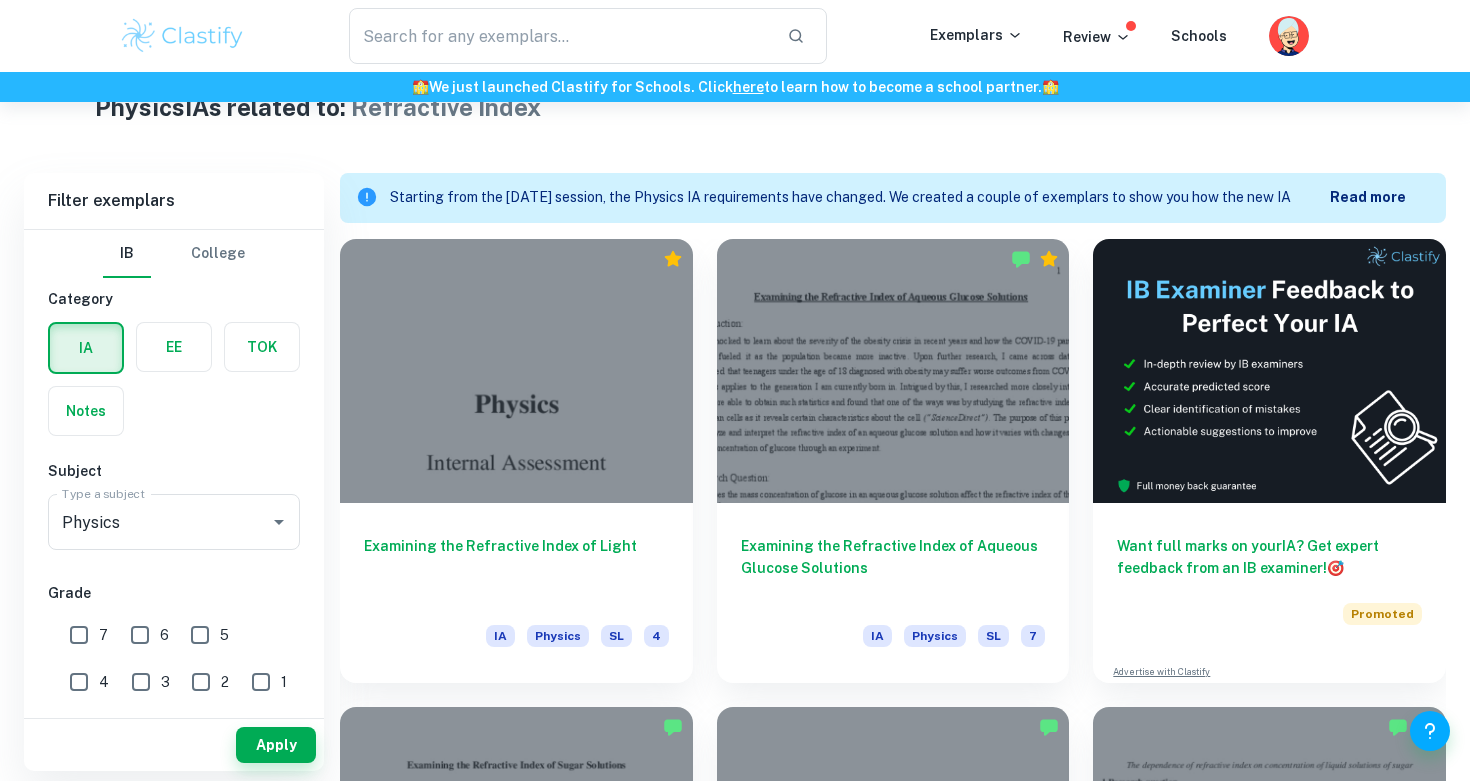 click on "Home IA Physics IB Physics IA examples Type a search phrase to find the most relevant  Physics   IA    examples for you Refractive Index ​ Not sure what to search for? You can always look through our example Internal Assessments below for inspiration. Temperature Mass Length Oscillation Velocity Pressure Density Force Viscosity Restitution Launch Angle Drop Height Volume Springs Refractive Index Acceleration Frequency Resistance Surface Area Energy Physics  IAs related to:    Refractive Index Filter Filter exemplars IB College Category IA EE TOK Notes Subject Type a subject Physics Type a subject Grade 7 6 5 4 3 2 1 Level HL SL Session May 2026 May 2025 November 2024 May 2024 November 2023 May 2023 November 2022 May 2022 November 2021 May 2021 Other   Apply Filter exemplars IB College Category IA EE TOK Notes Subject Type a subject Physics Type a subject Grade 7 6 5 4 3 2 1 Level HL SL Session May 2026 May 2025 November 2024 May 2024 November 2023 May 2023 November 2022 May 2022 November 2021 May 2021 Other" at bounding box center [735, 7872] 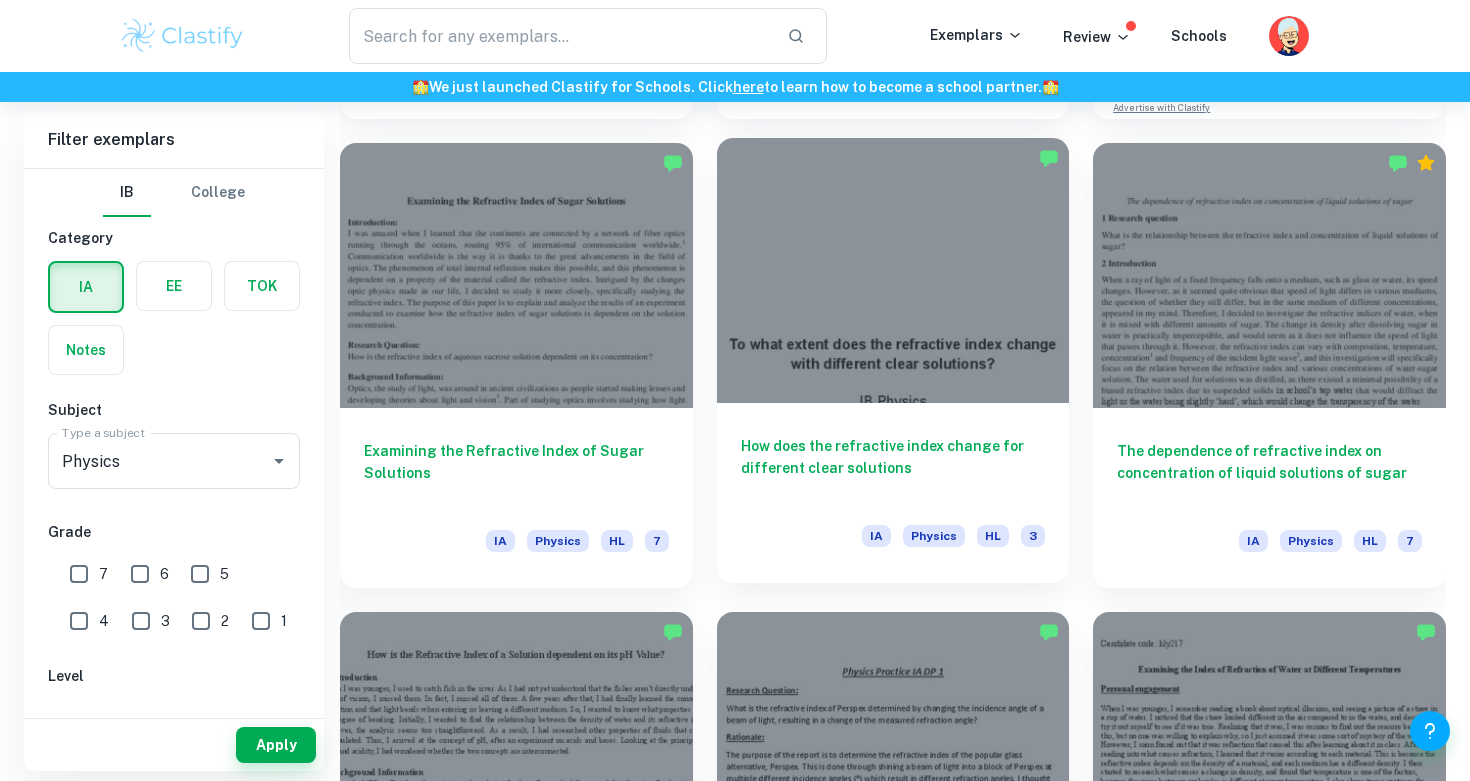 scroll, scrollTop: 1057, scrollLeft: 0, axis: vertical 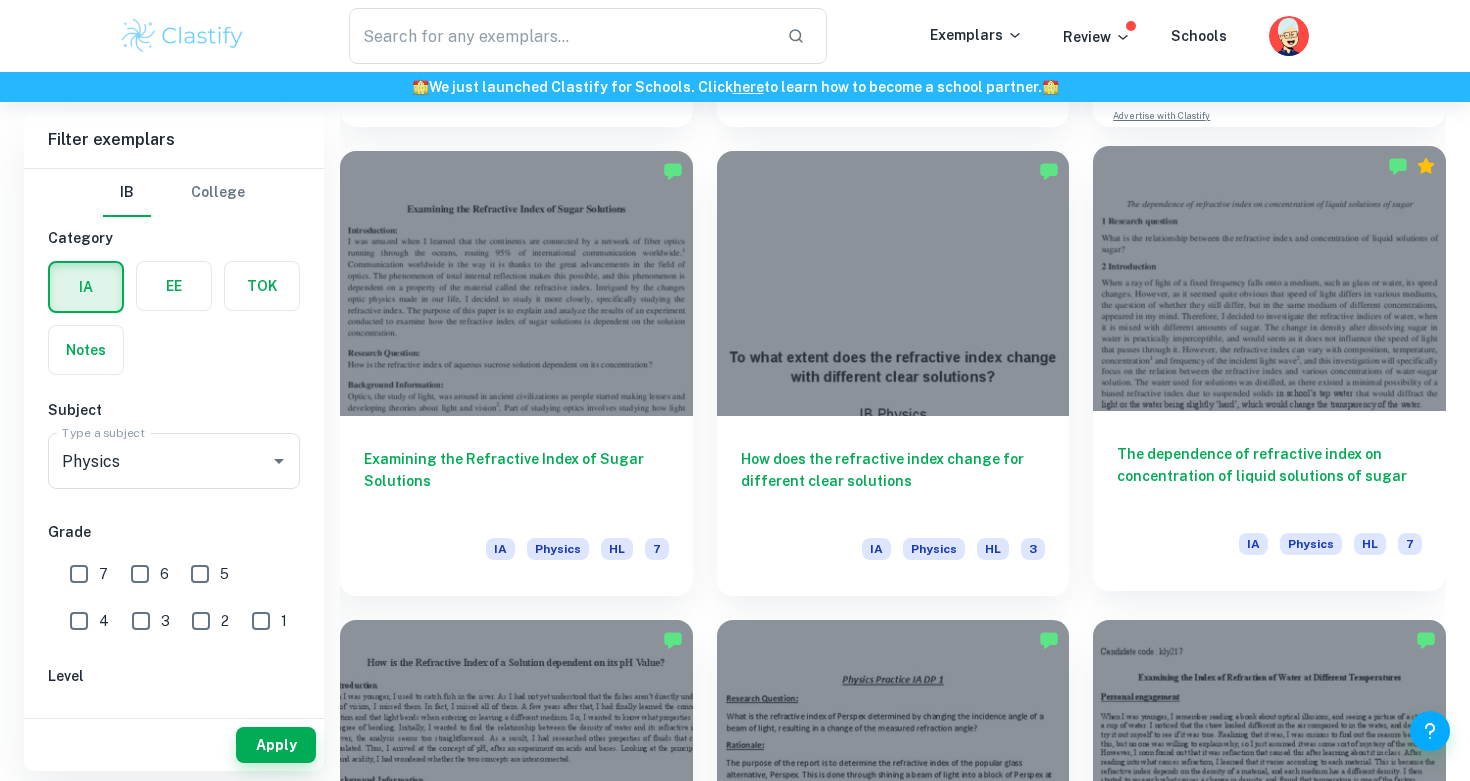 click on "The dependence of refractive index on concentration of liquid solutions of sugar" at bounding box center [1269, 476] 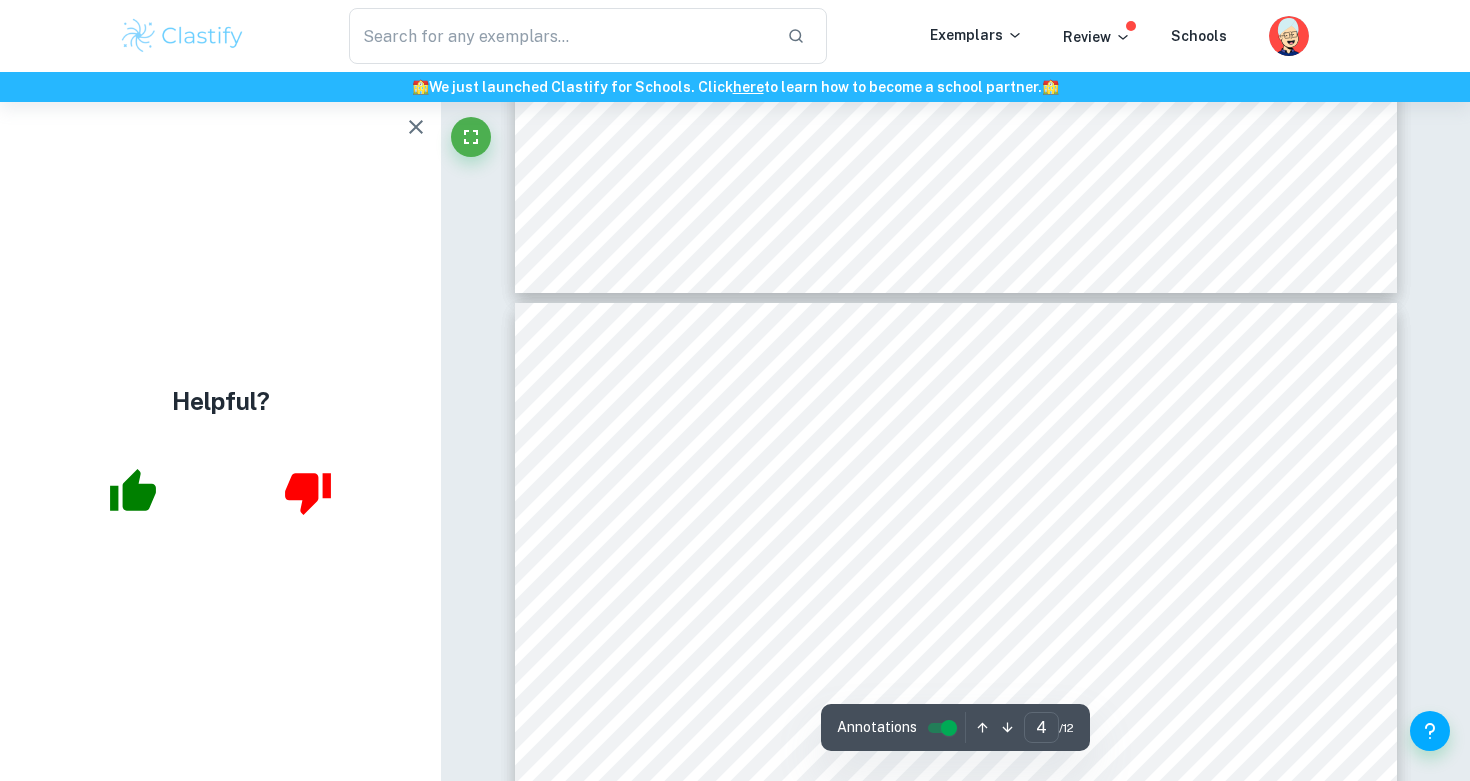 scroll, scrollTop: 3791, scrollLeft: 0, axis: vertical 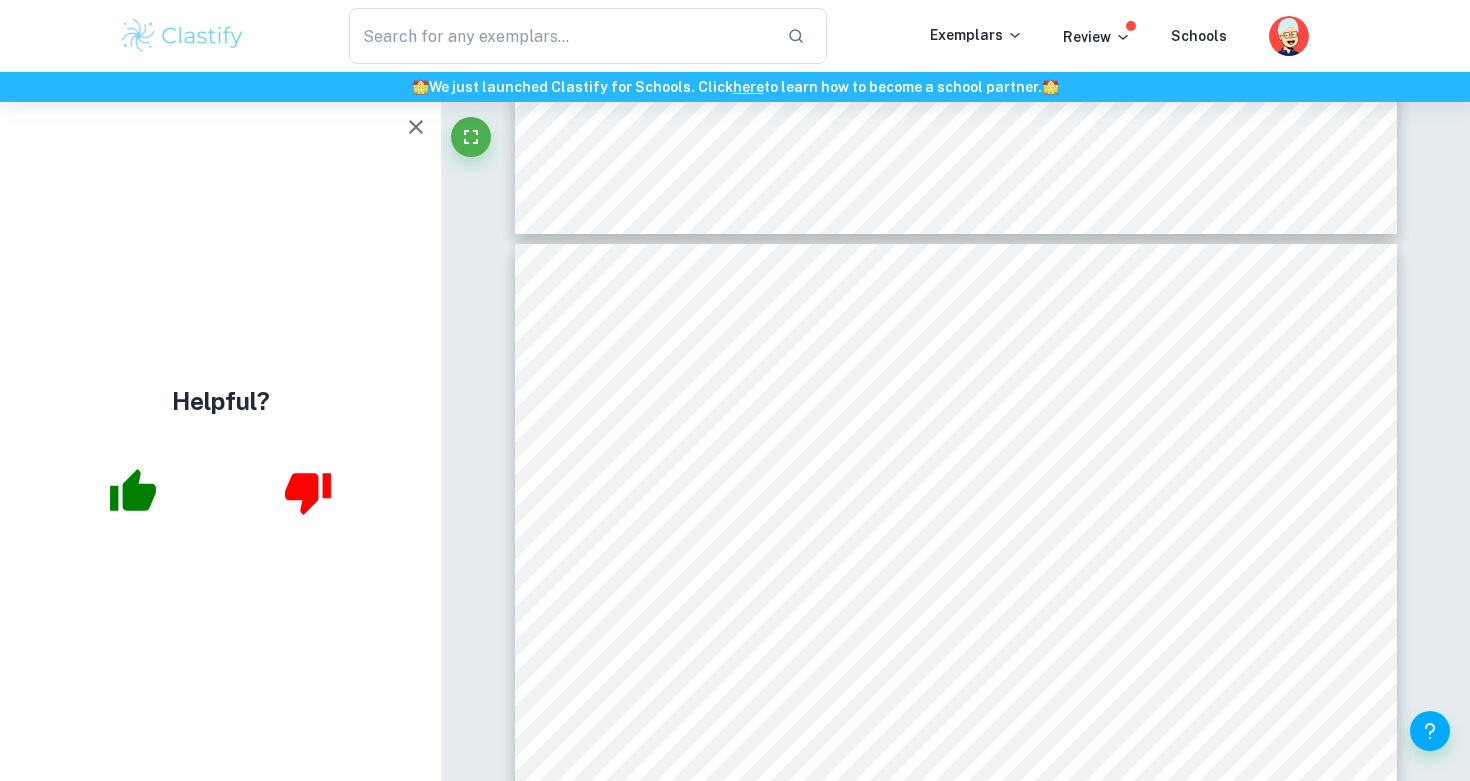 click 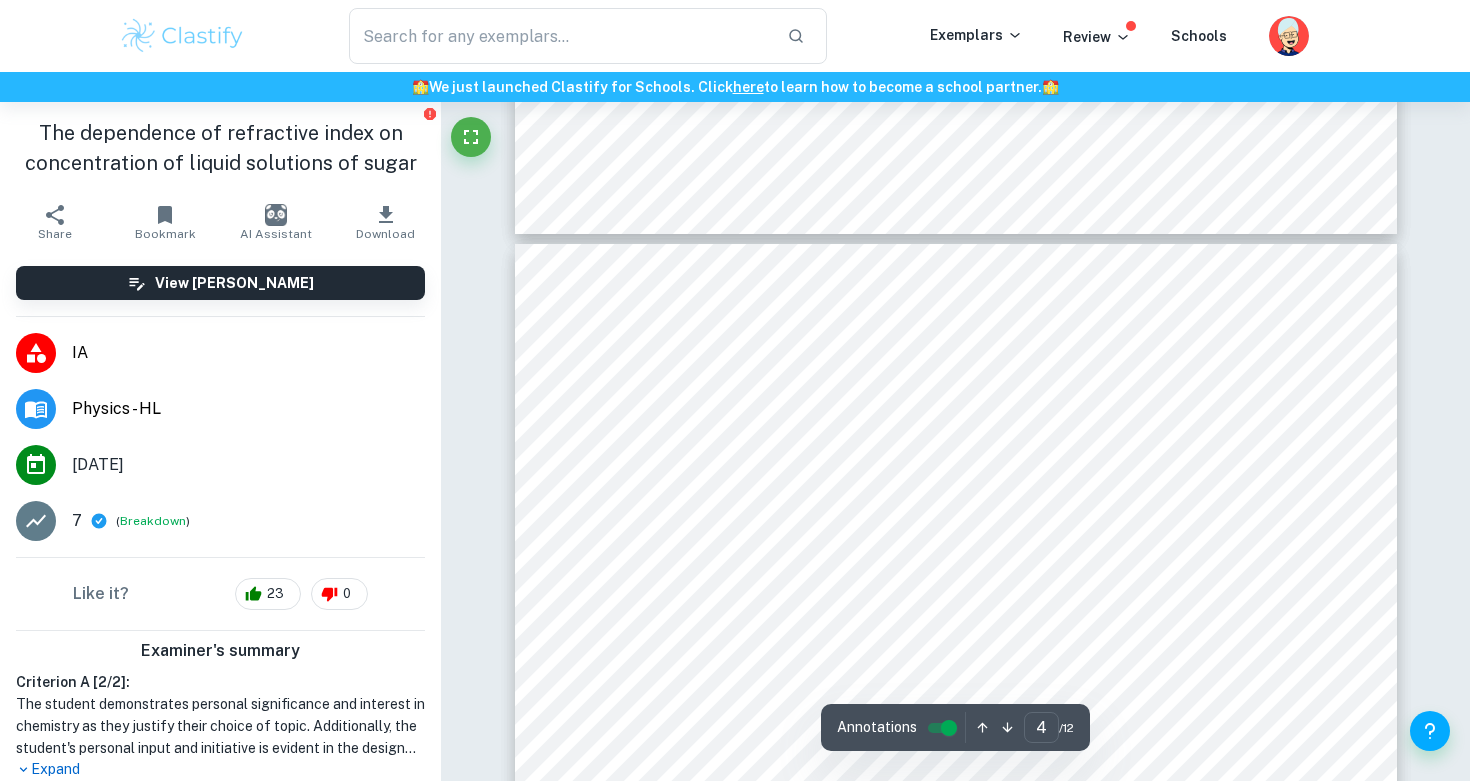 scroll, scrollTop: 0, scrollLeft: 0, axis: both 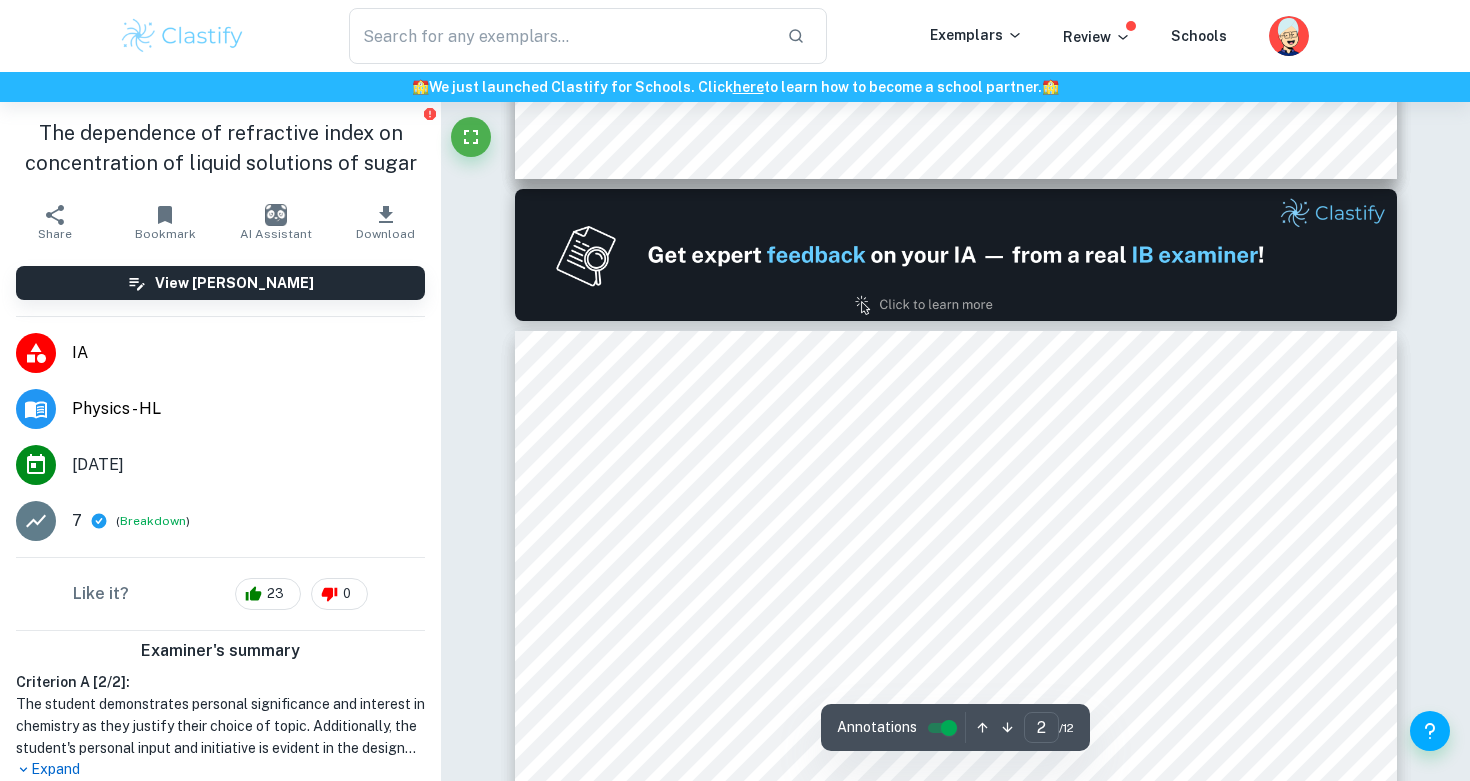 type on "1" 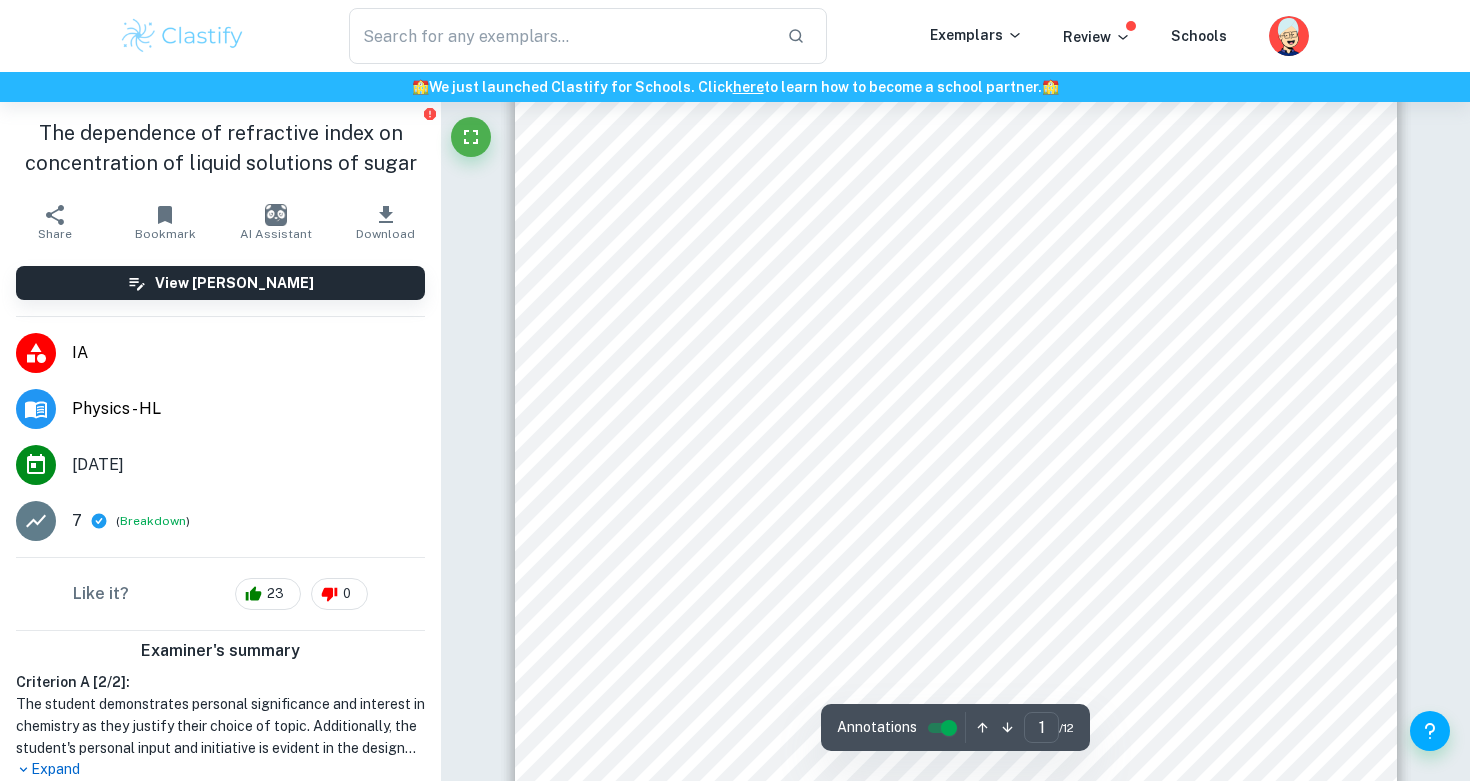 scroll, scrollTop: 133, scrollLeft: 0, axis: vertical 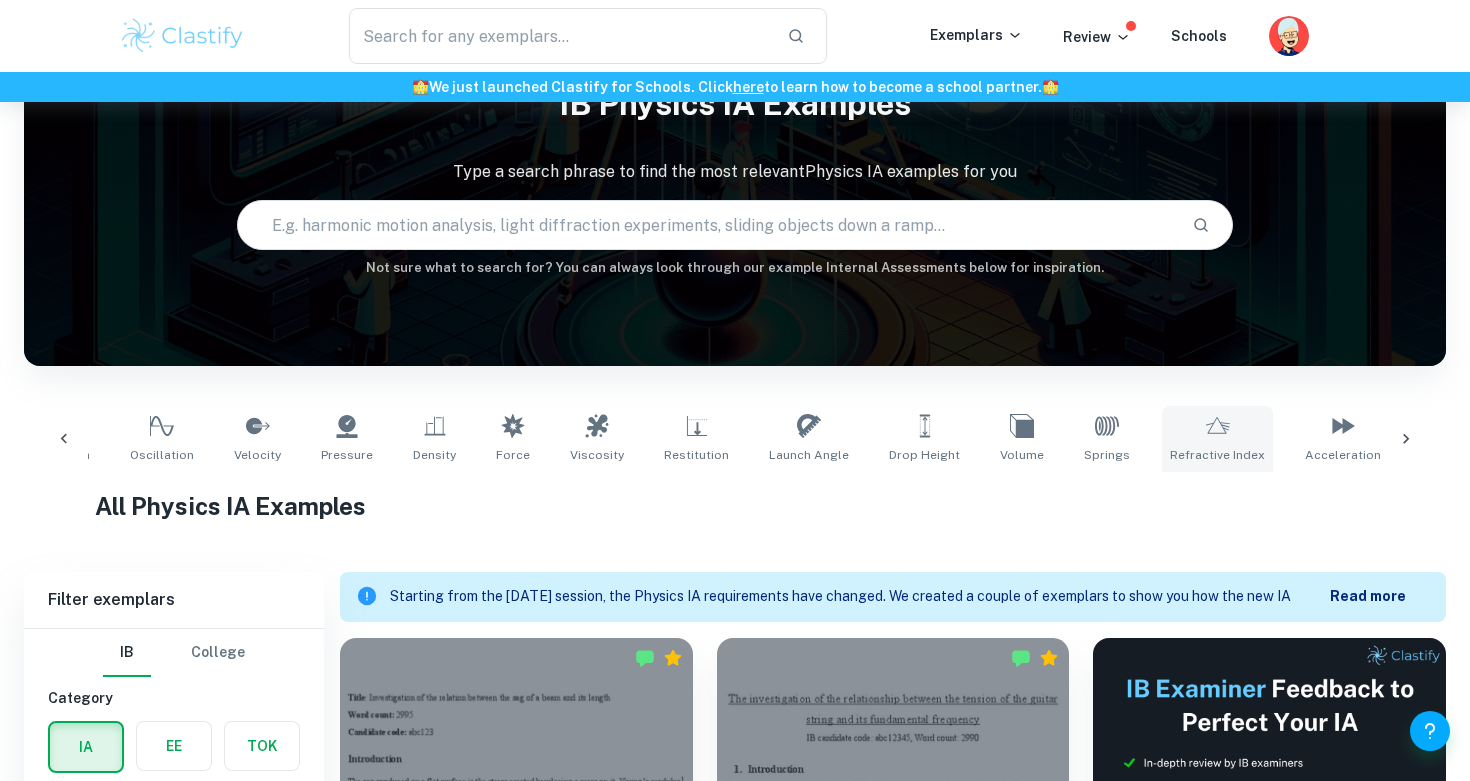 click 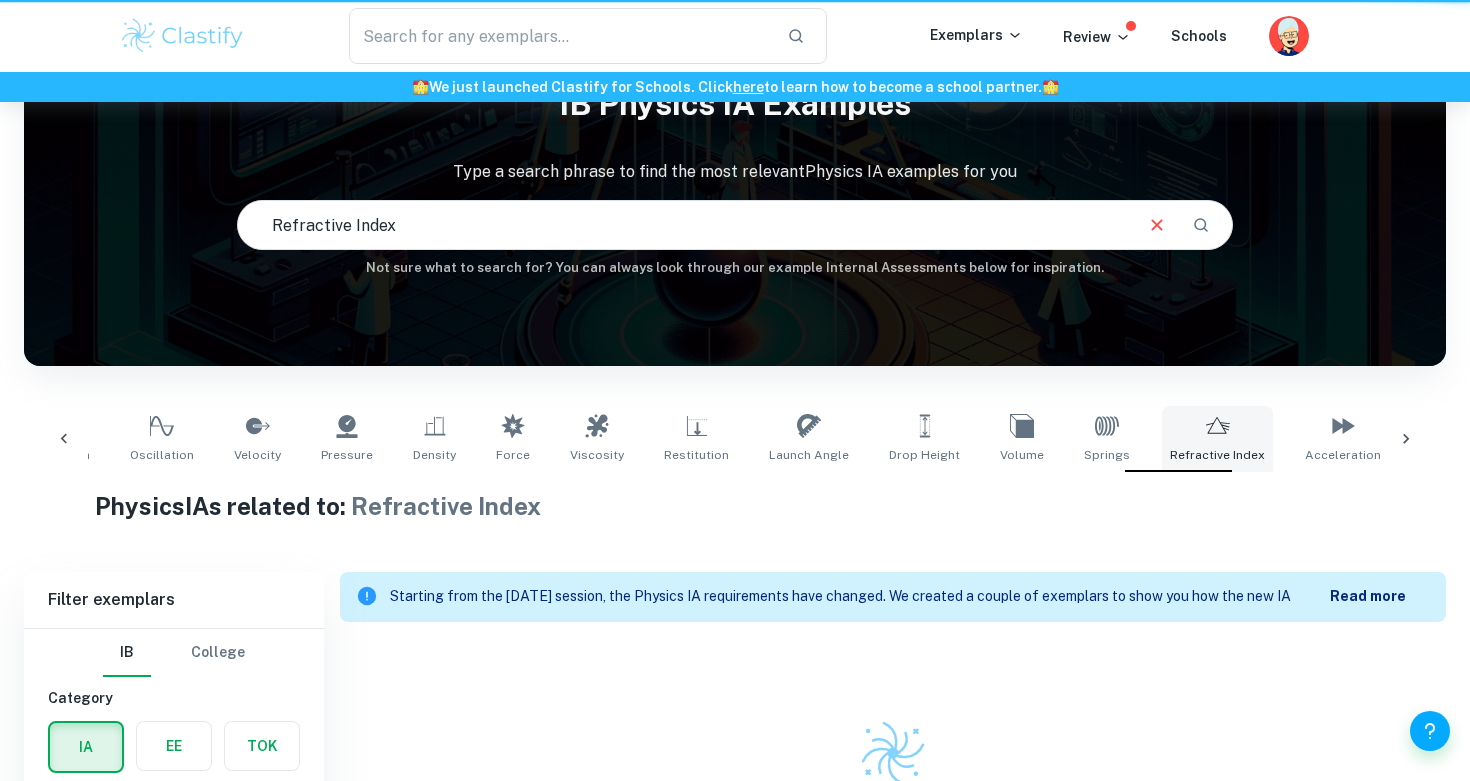 type on "Refractive Index" 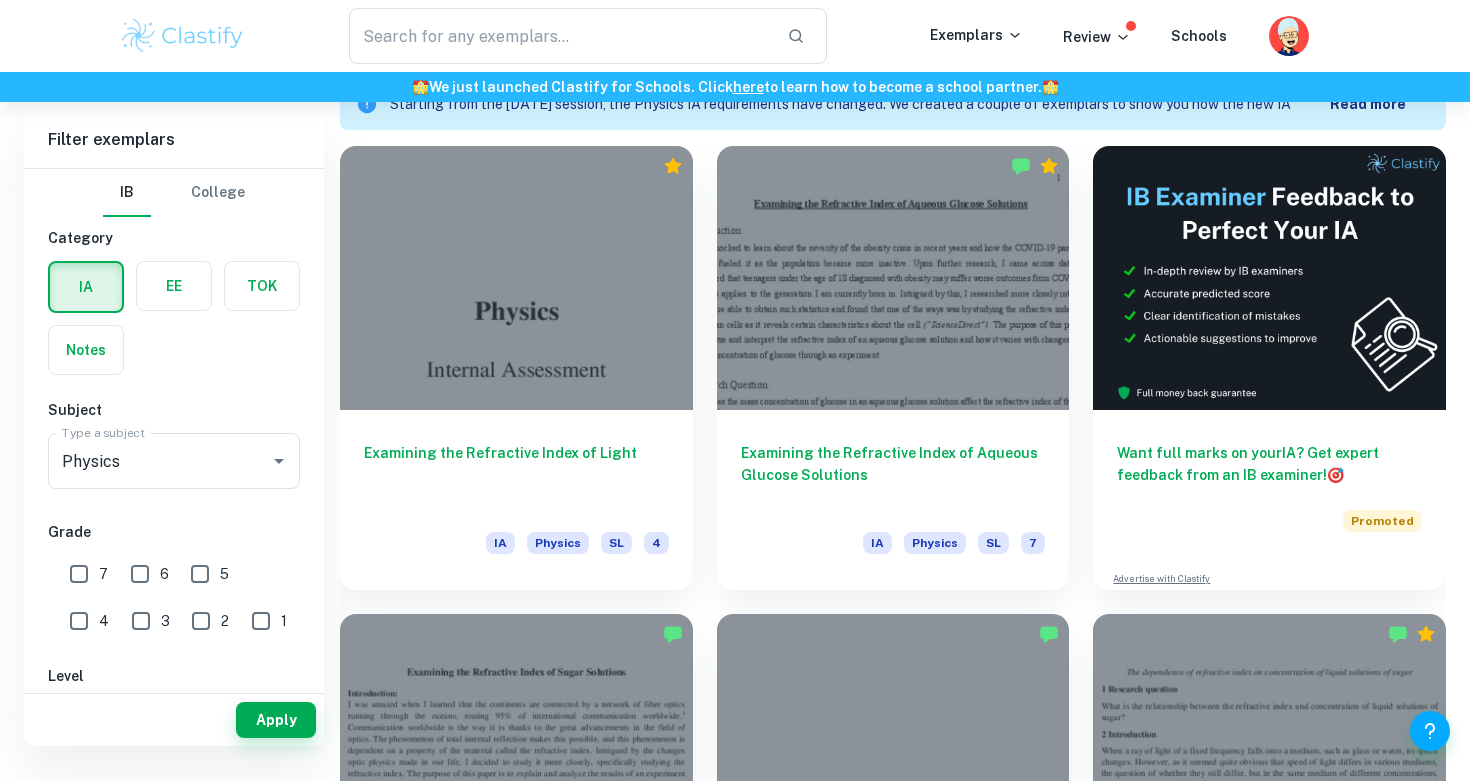 scroll, scrollTop: 512, scrollLeft: 0, axis: vertical 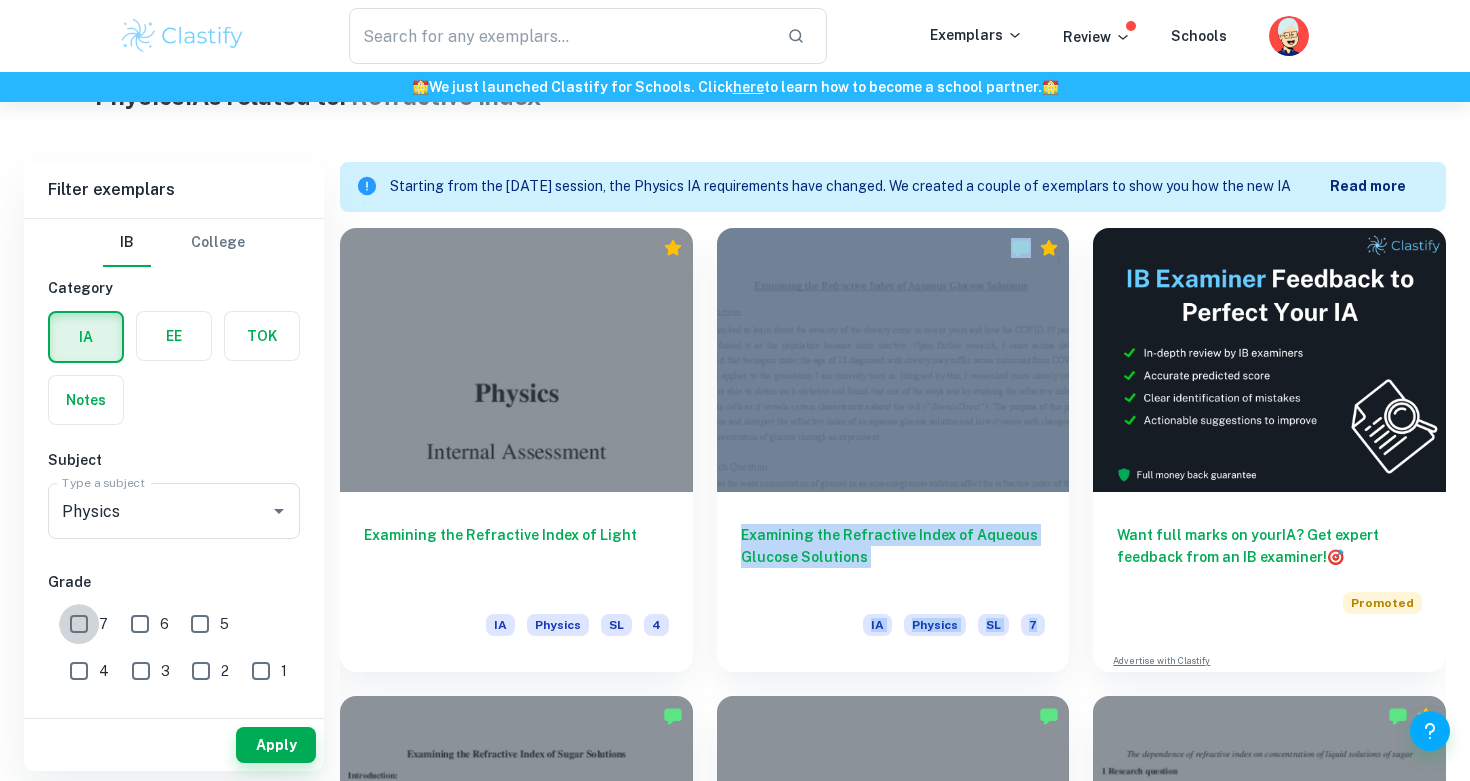 click on "7" at bounding box center [79, 624] 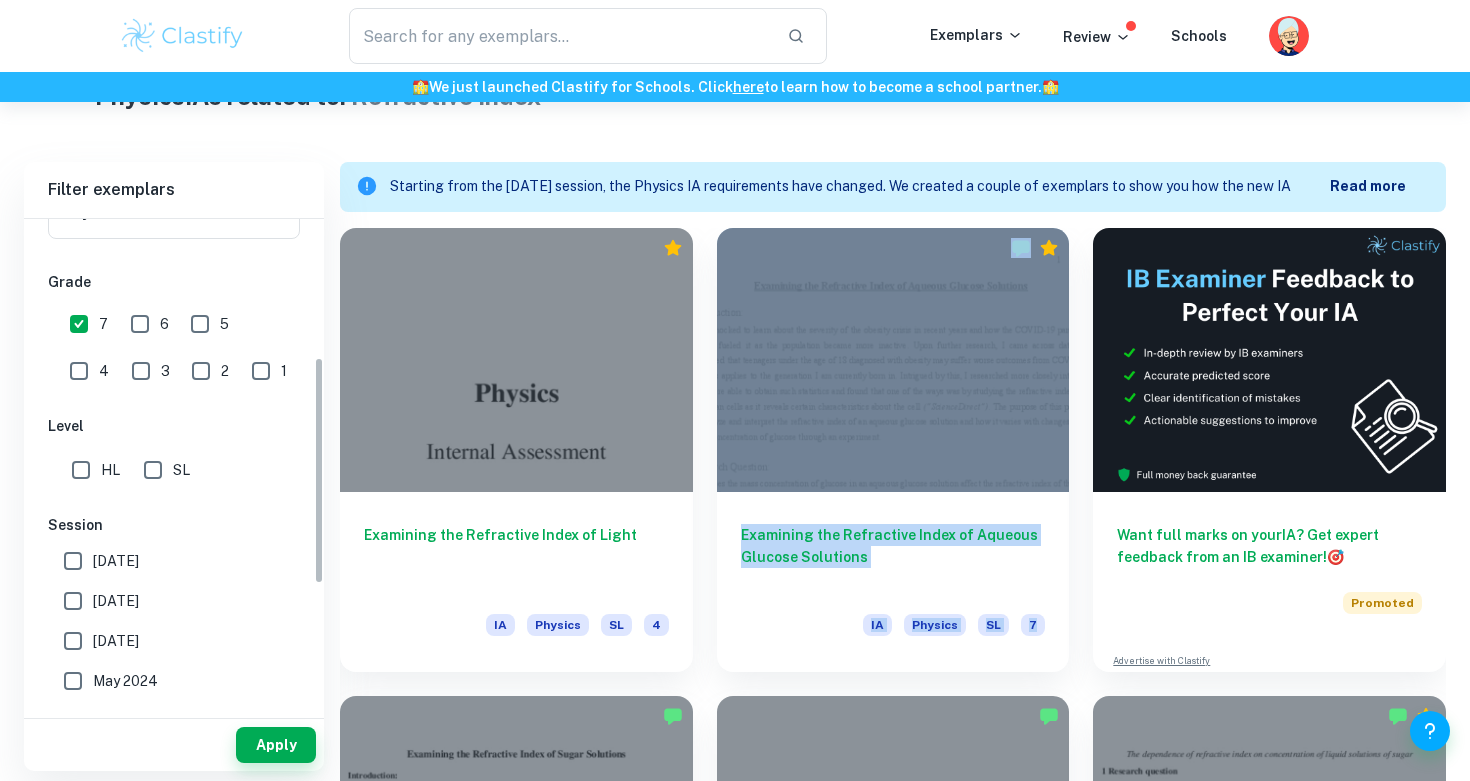 scroll, scrollTop: 303, scrollLeft: 0, axis: vertical 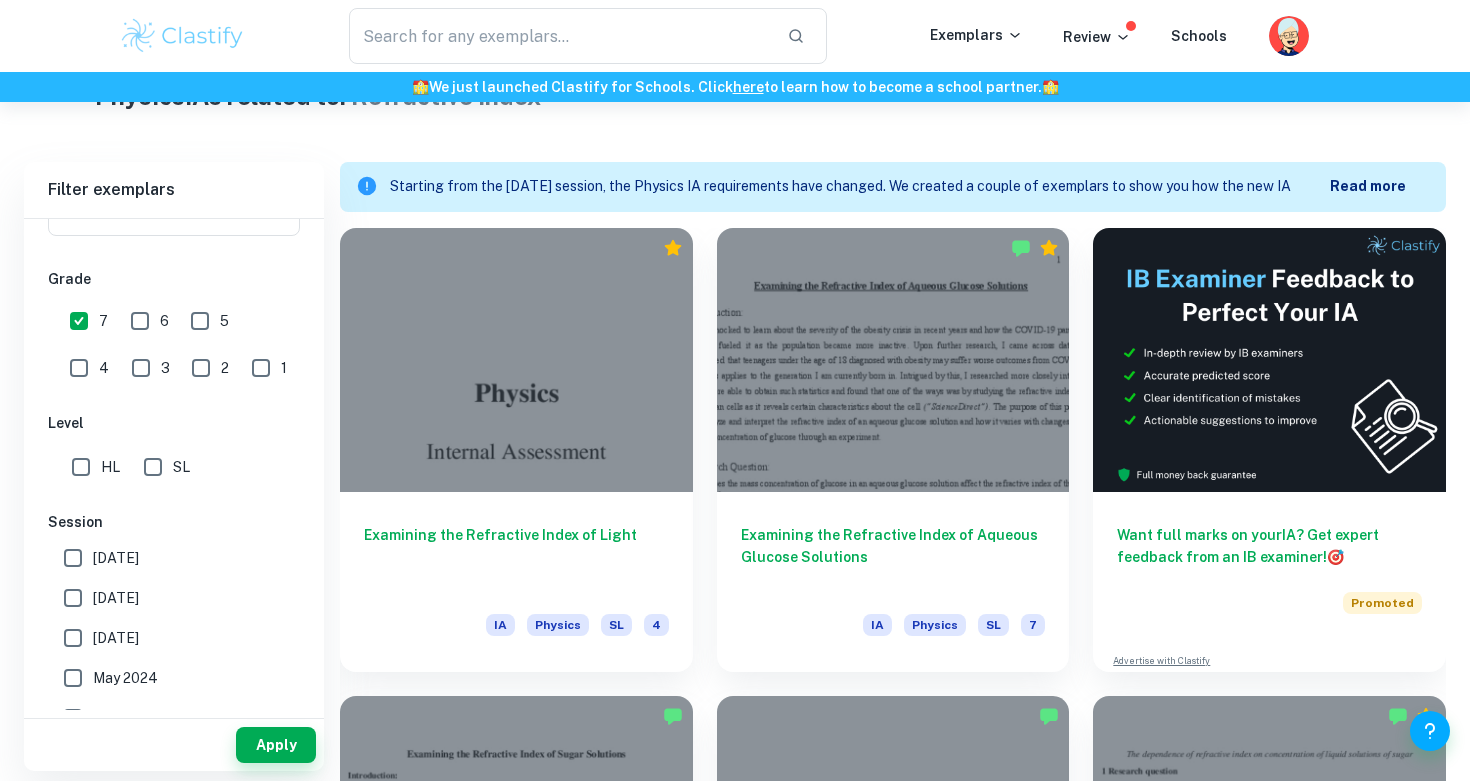 click on "HL SL" at bounding box center (178, 463) 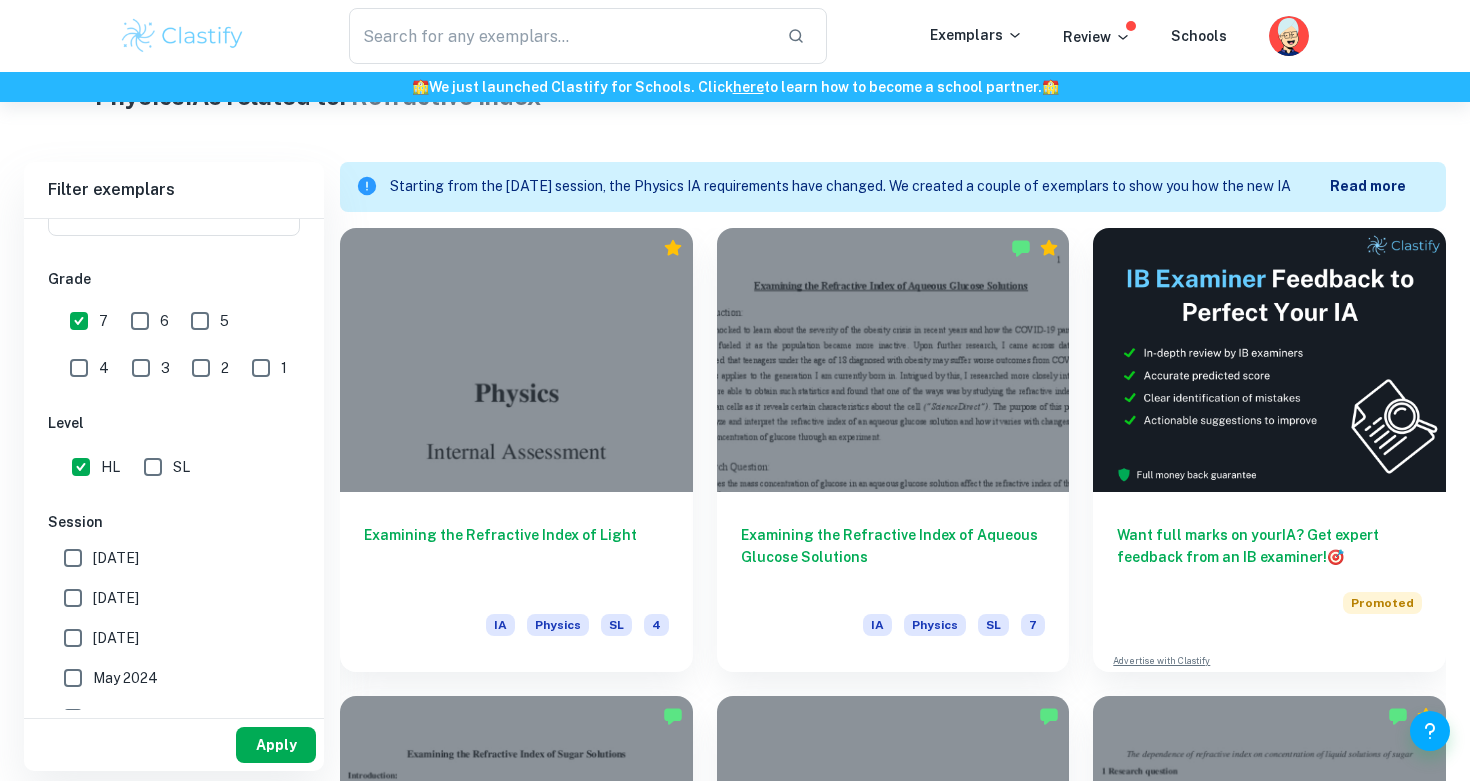 click on "Apply" at bounding box center (276, 745) 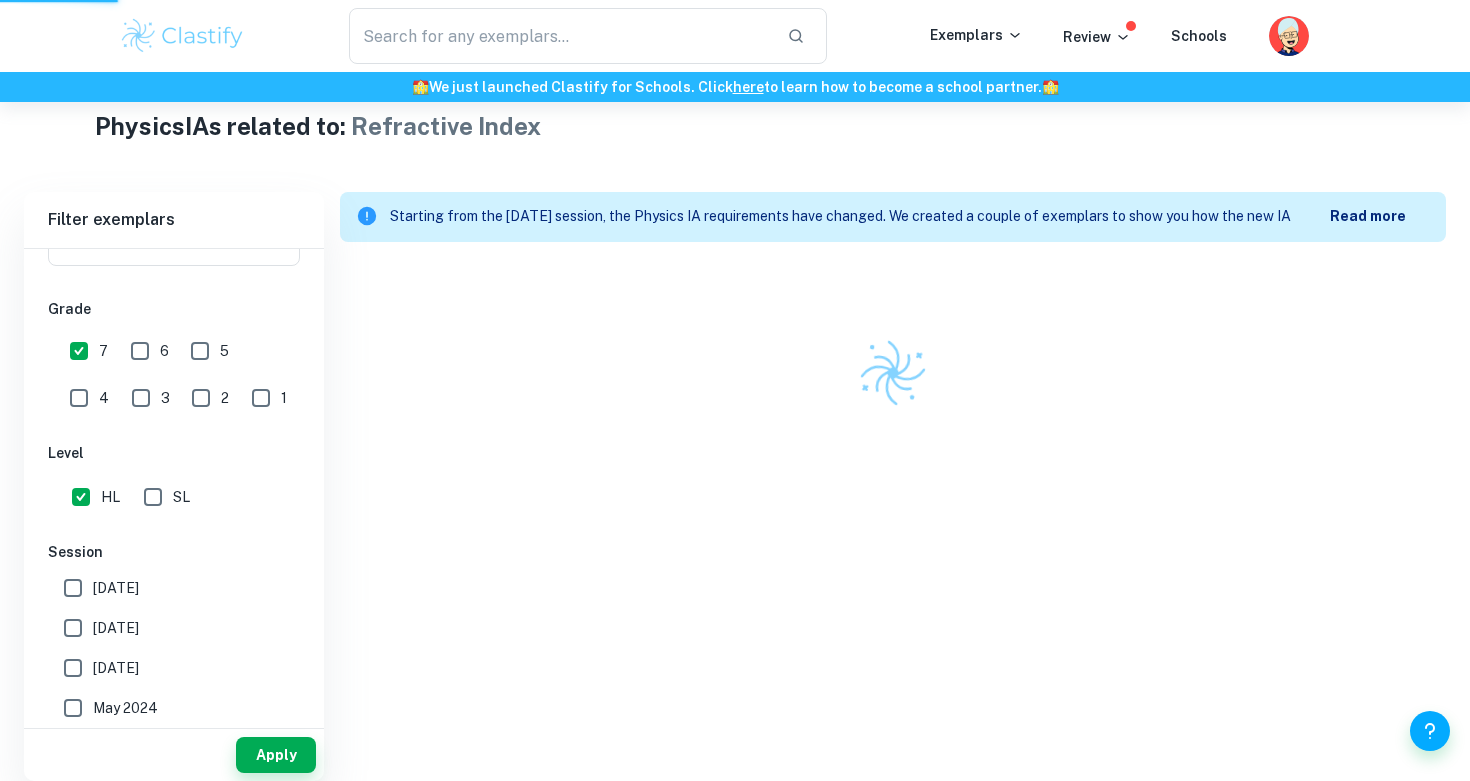 scroll, scrollTop: 472, scrollLeft: 0, axis: vertical 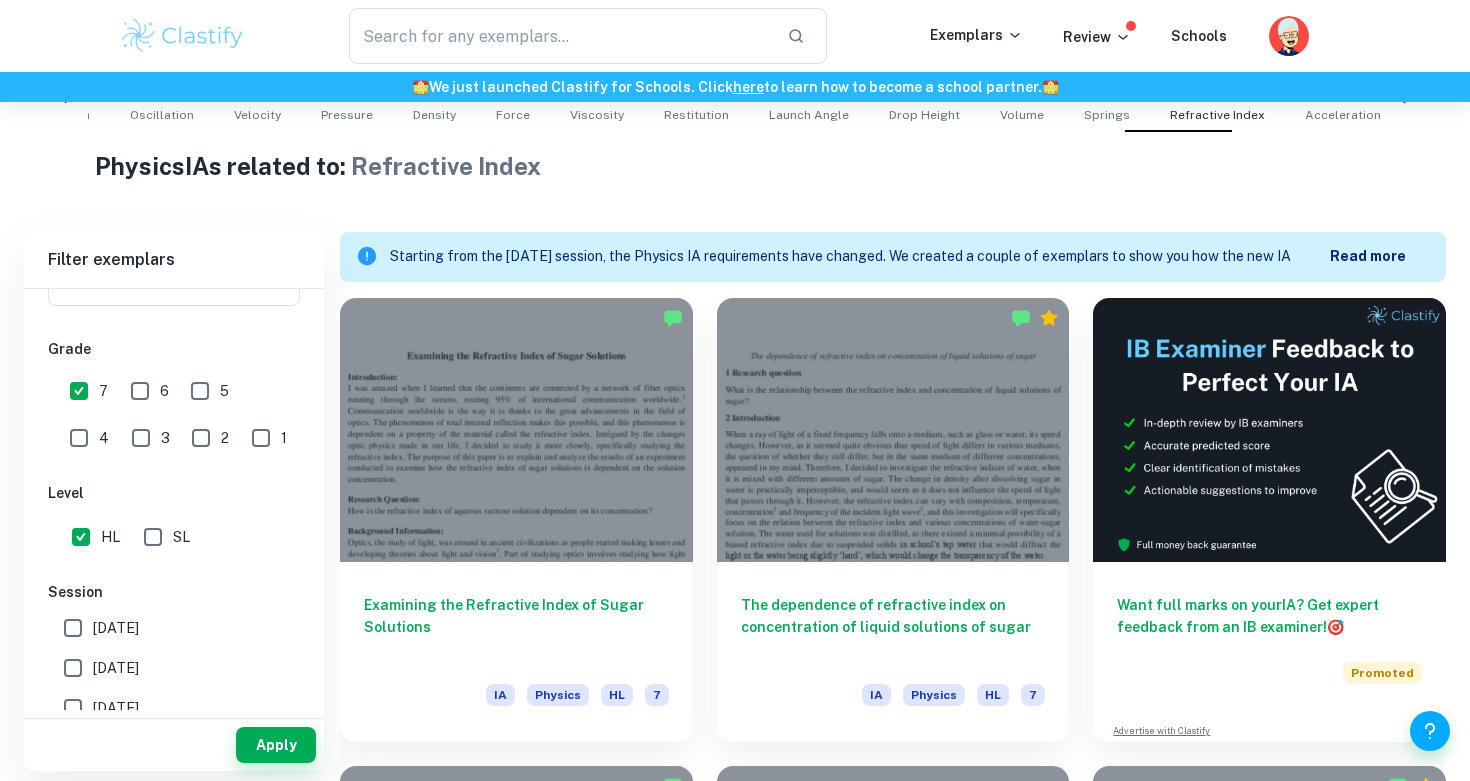 click on "Physics  IAs related to:    Refractive Index" at bounding box center [735, 170] 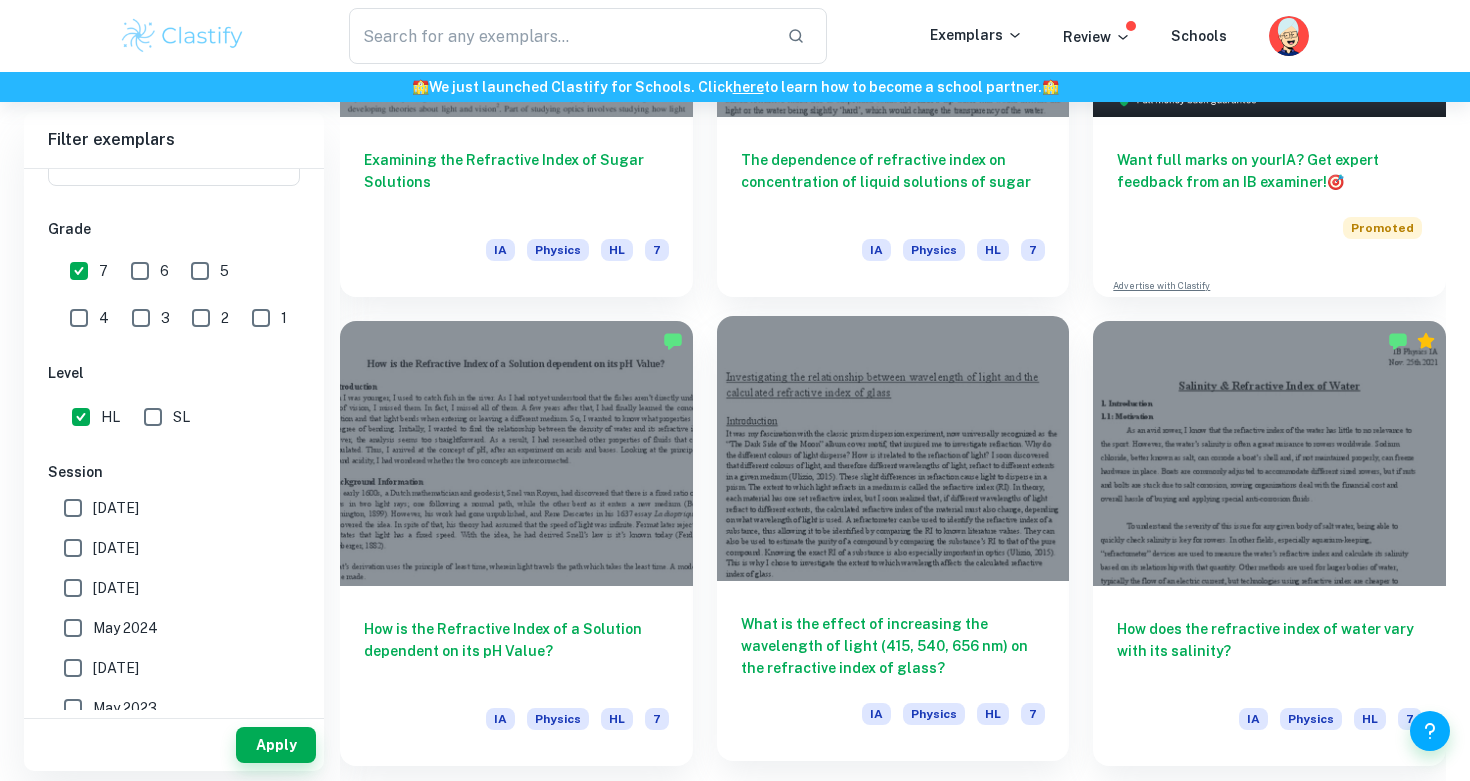 scroll, scrollTop: 885, scrollLeft: 0, axis: vertical 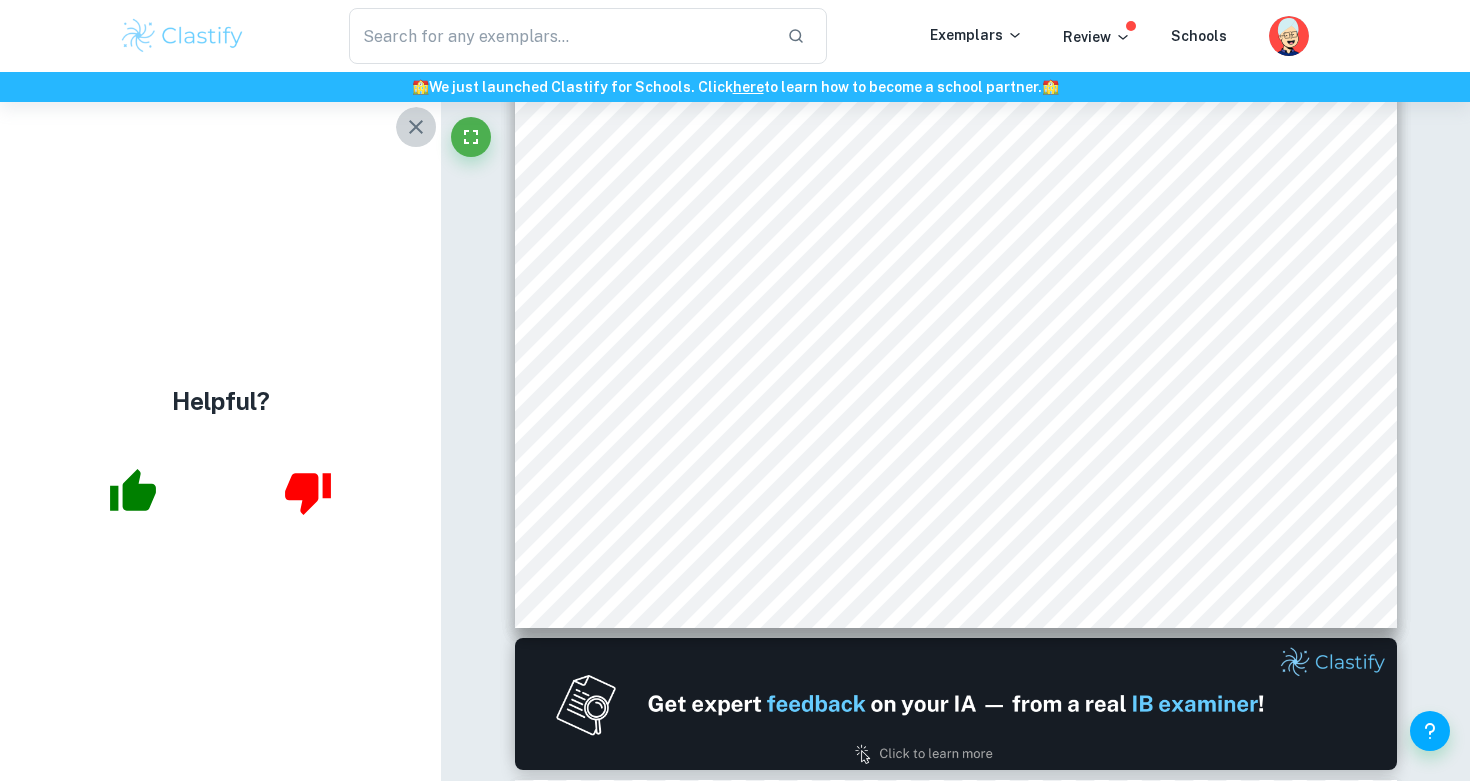 click at bounding box center (416, 127) 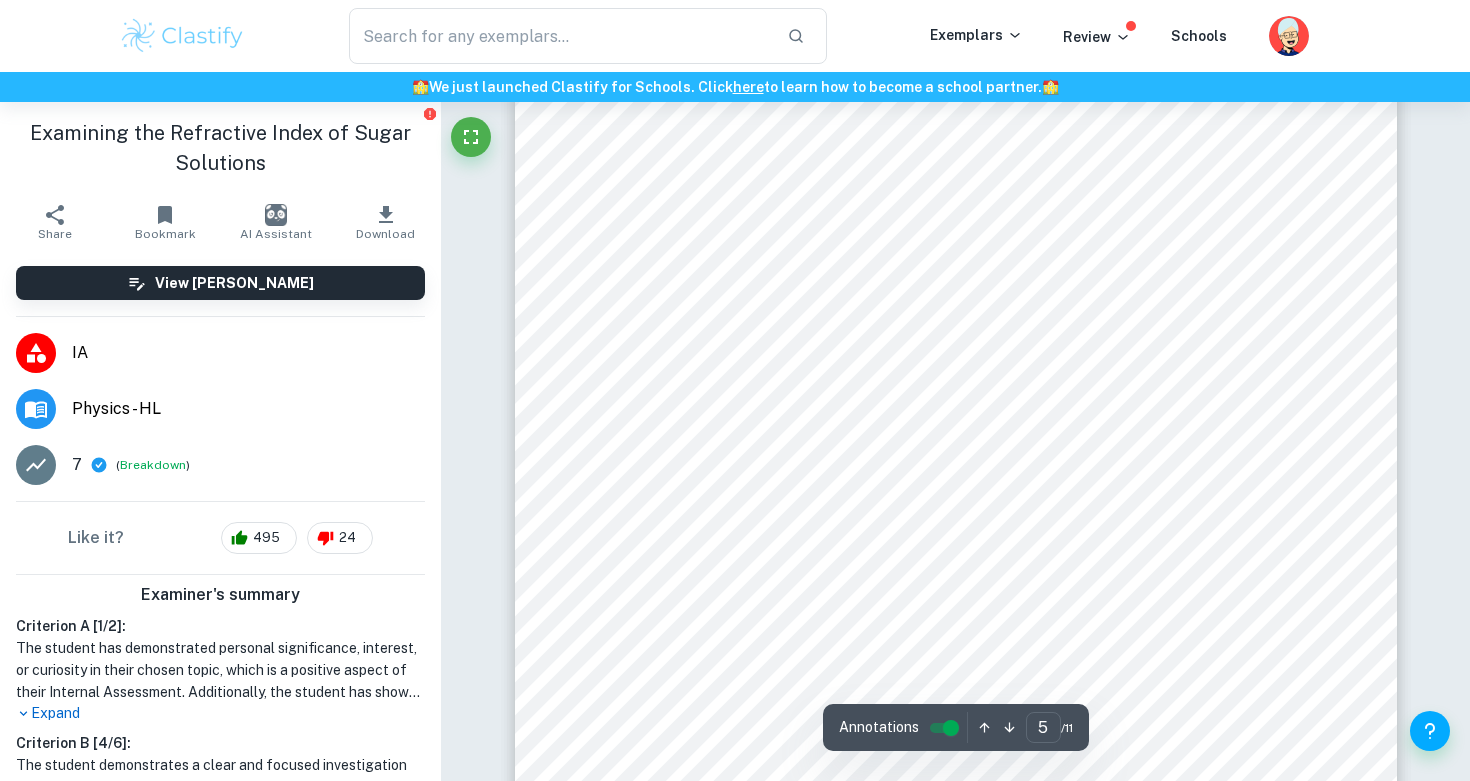 scroll, scrollTop: 5164, scrollLeft: 0, axis: vertical 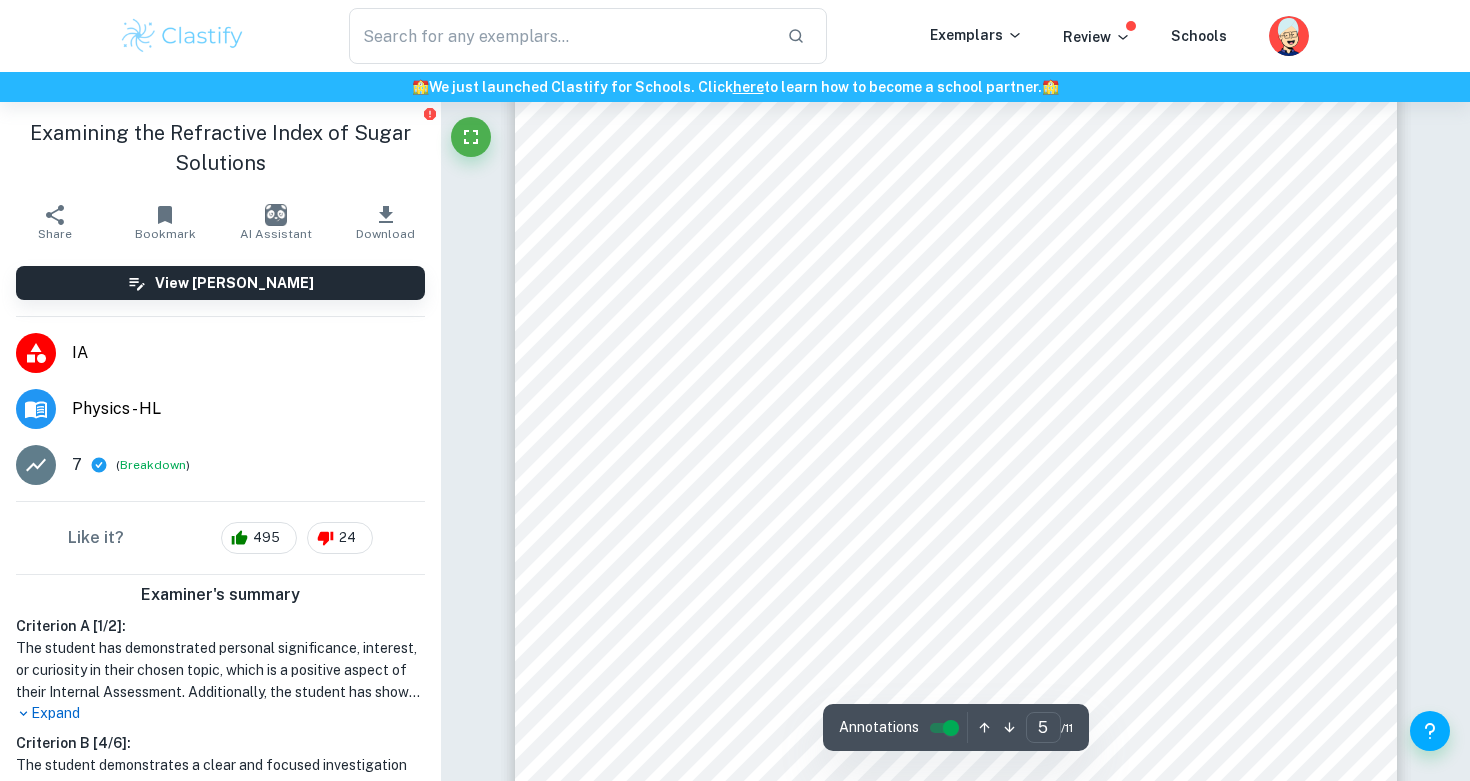 click on "The following table shows the data obtained from the experiment along with the uncertainties:" at bounding box center [944, 295] 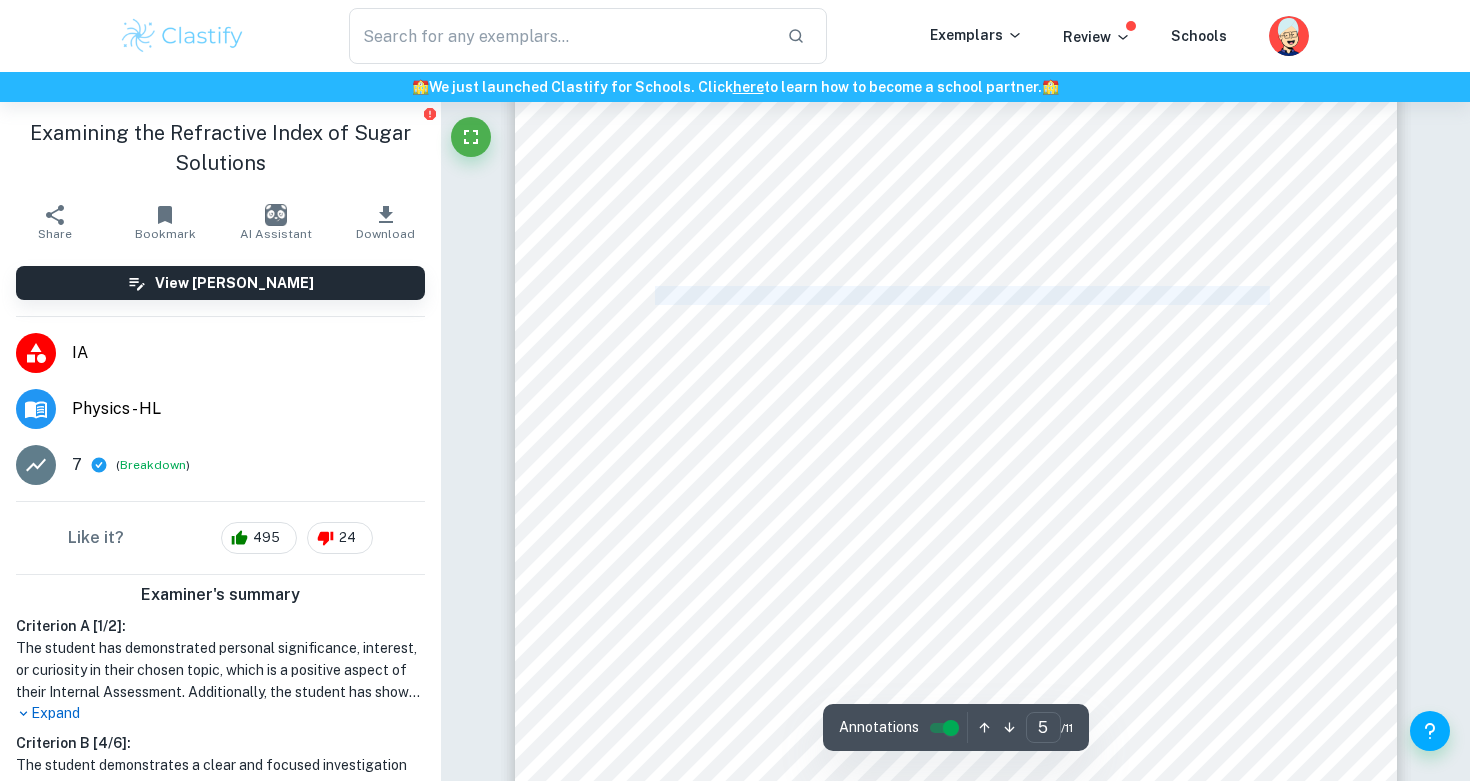 drag, startPoint x: 654, startPoint y: 297, endPoint x: 1272, endPoint y: 290, distance: 618.0397 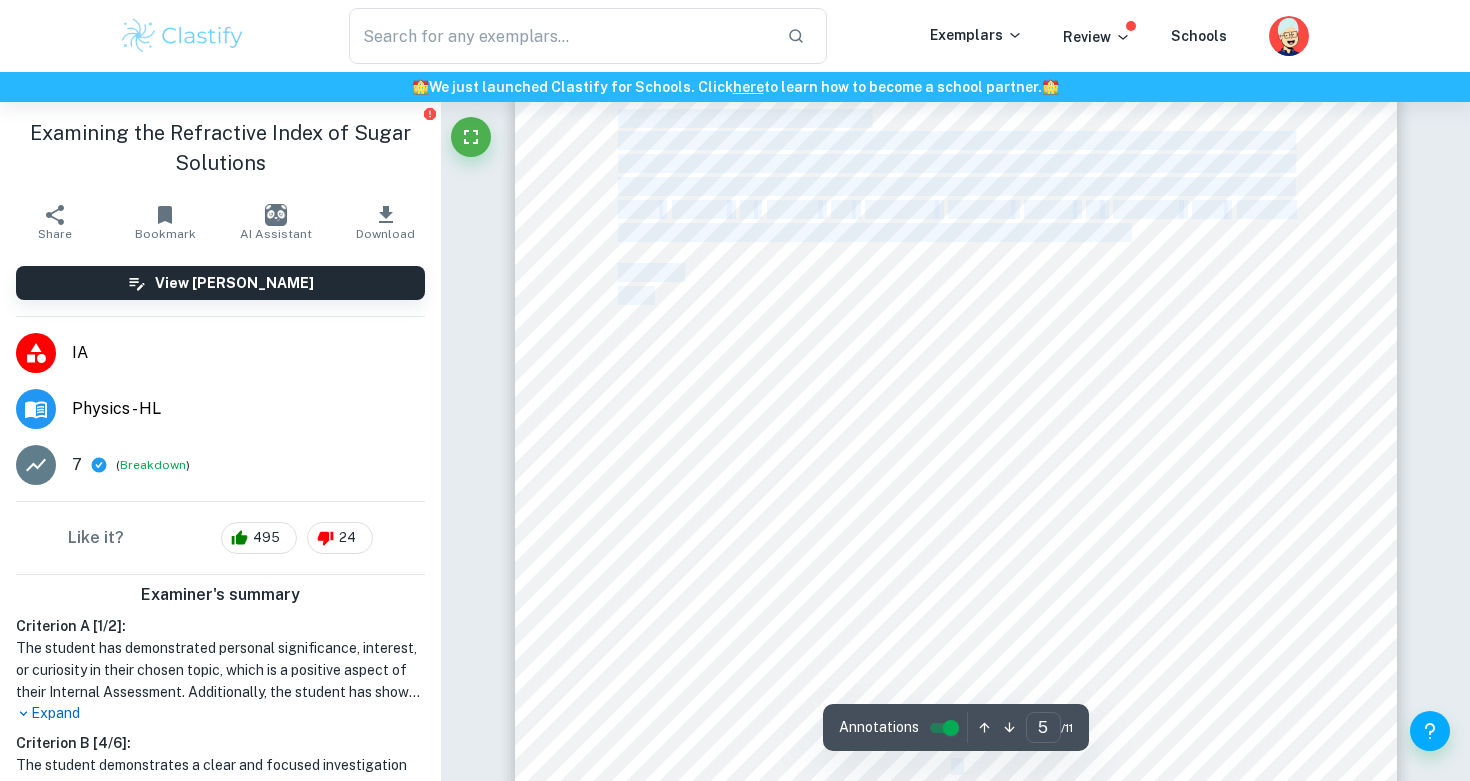 click on "5 8.   Using ImageMeter, measure the refraction angle in all of the taken photos. This can be easily done by drawing a vertical line and a line along with the refracted ray. Then use the angle tool in the app to measure the angle between the two lines. Record the data. Figure 2. Incident angle ( 𝜃 𝑖 ).   9 Safety and Ethical Consideration: Laser pointers should be used with caution to avoid direct contact with the eyes, and glassware should be handled carefully. Ethical considerations involve sugar waste as a large amount of sugar was needed for this experiment. This experiment decreased sugar solution by using the initial   solution   to   prepare   the   remaining   solutions   instead   of   preparing   each   solution independently. The sugar solution can be reused as syrup in some deserts. Analysis The following table shows the data obtained from the experiment along with the uncertainties: Solution Number 𝑥 Concentration ( 𝑐 ) [g/mL]   Refraction angle ( 𝜃 𝑟 ) [ ° ] 𝑐   ∆𝑐" at bounding box center (956, 274) 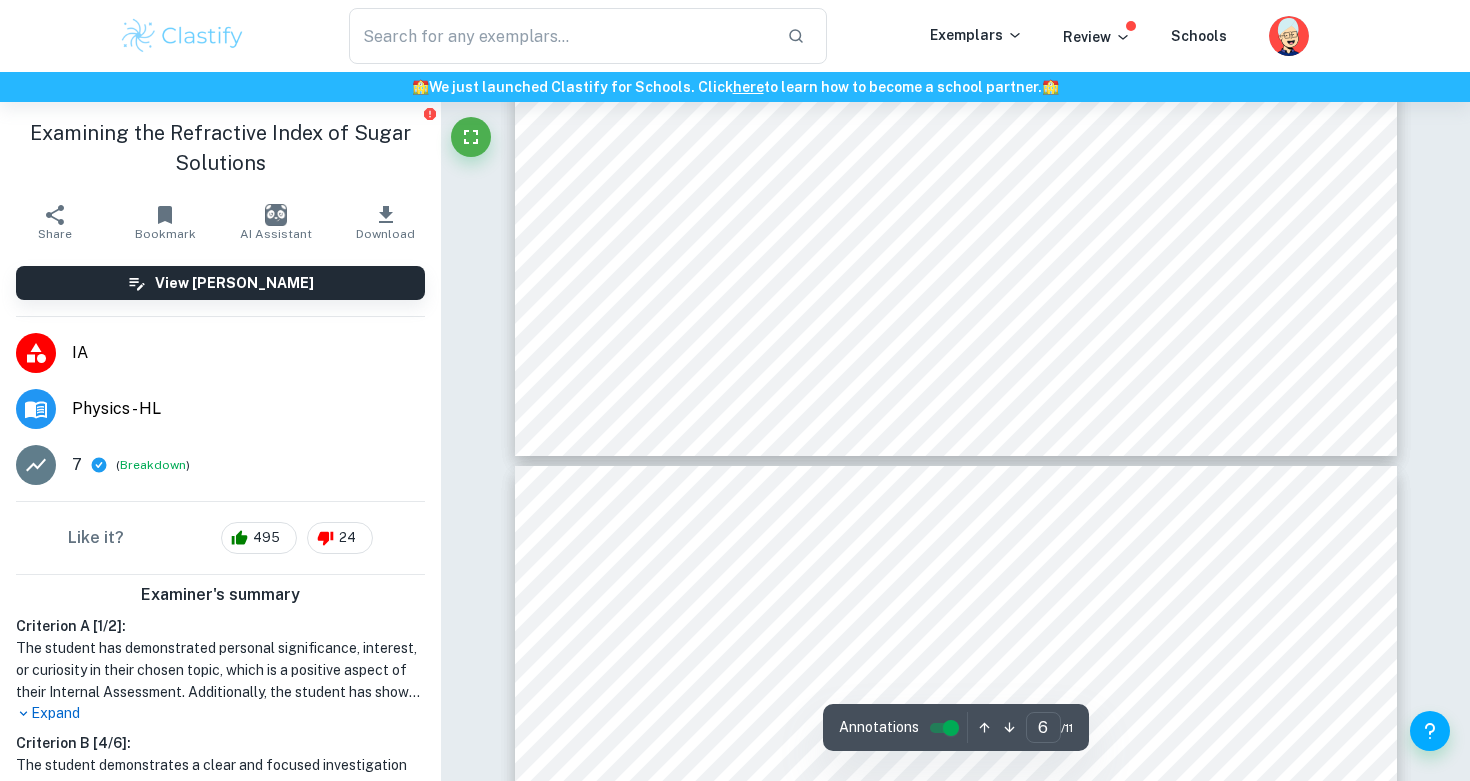 scroll, scrollTop: 6705, scrollLeft: 0, axis: vertical 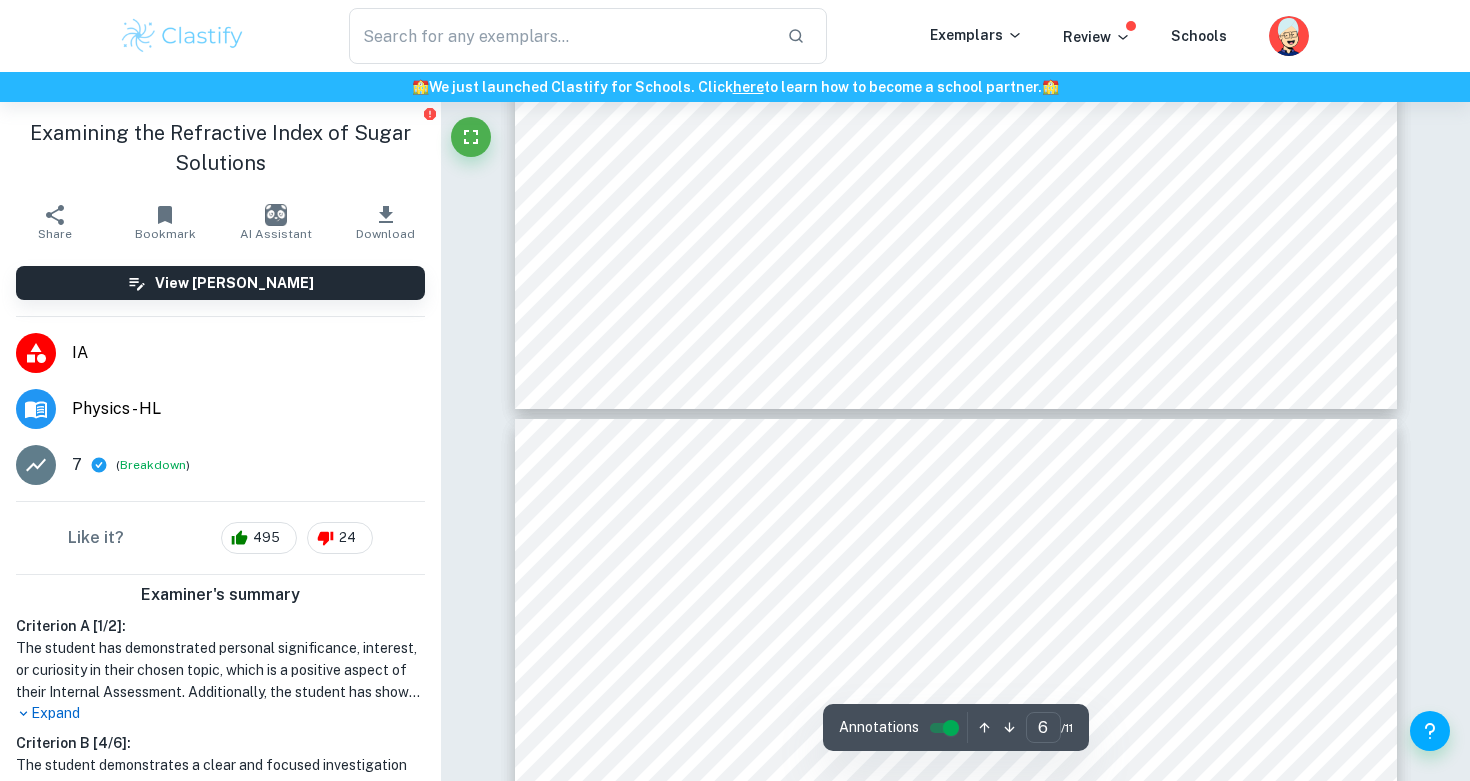 type on "7" 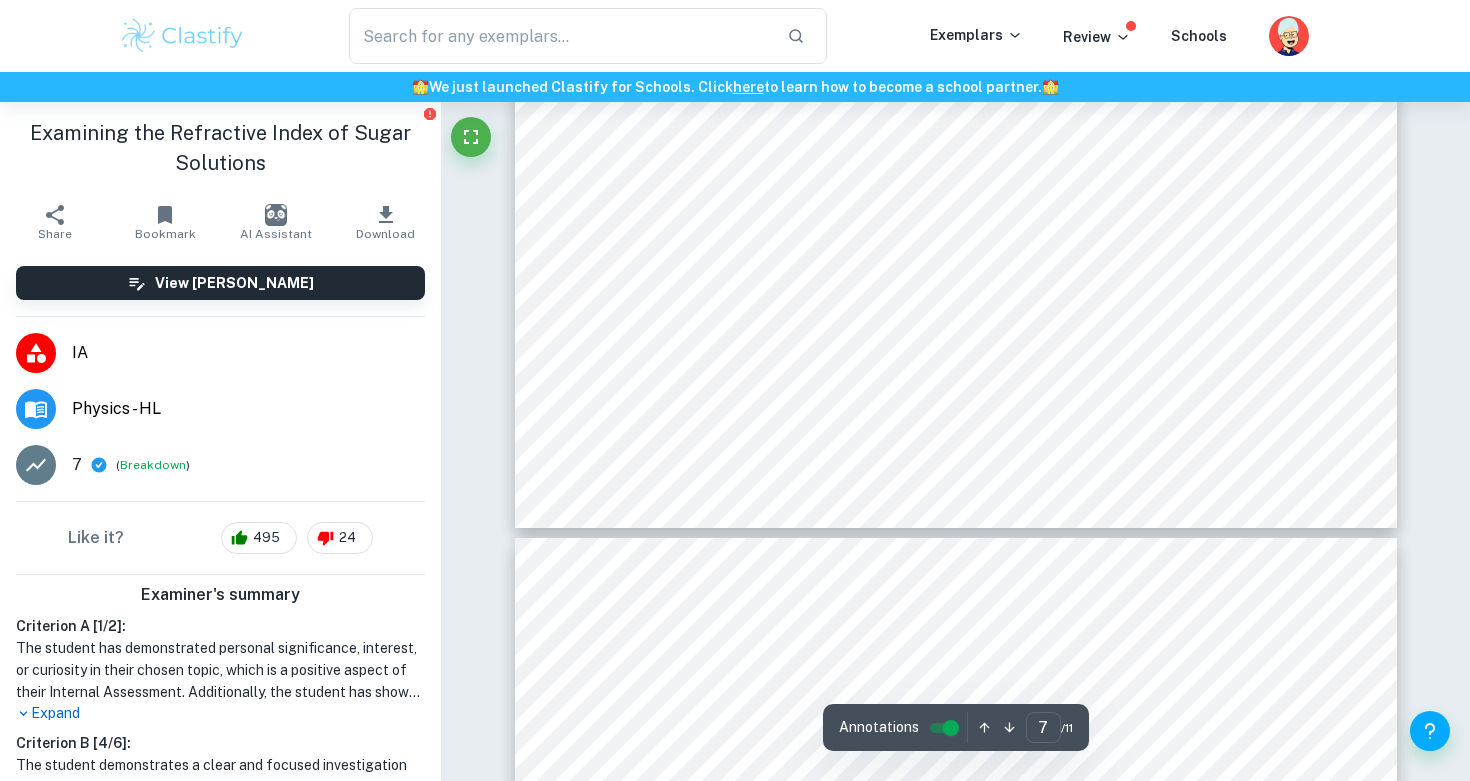scroll, scrollTop: 7796, scrollLeft: 0, axis: vertical 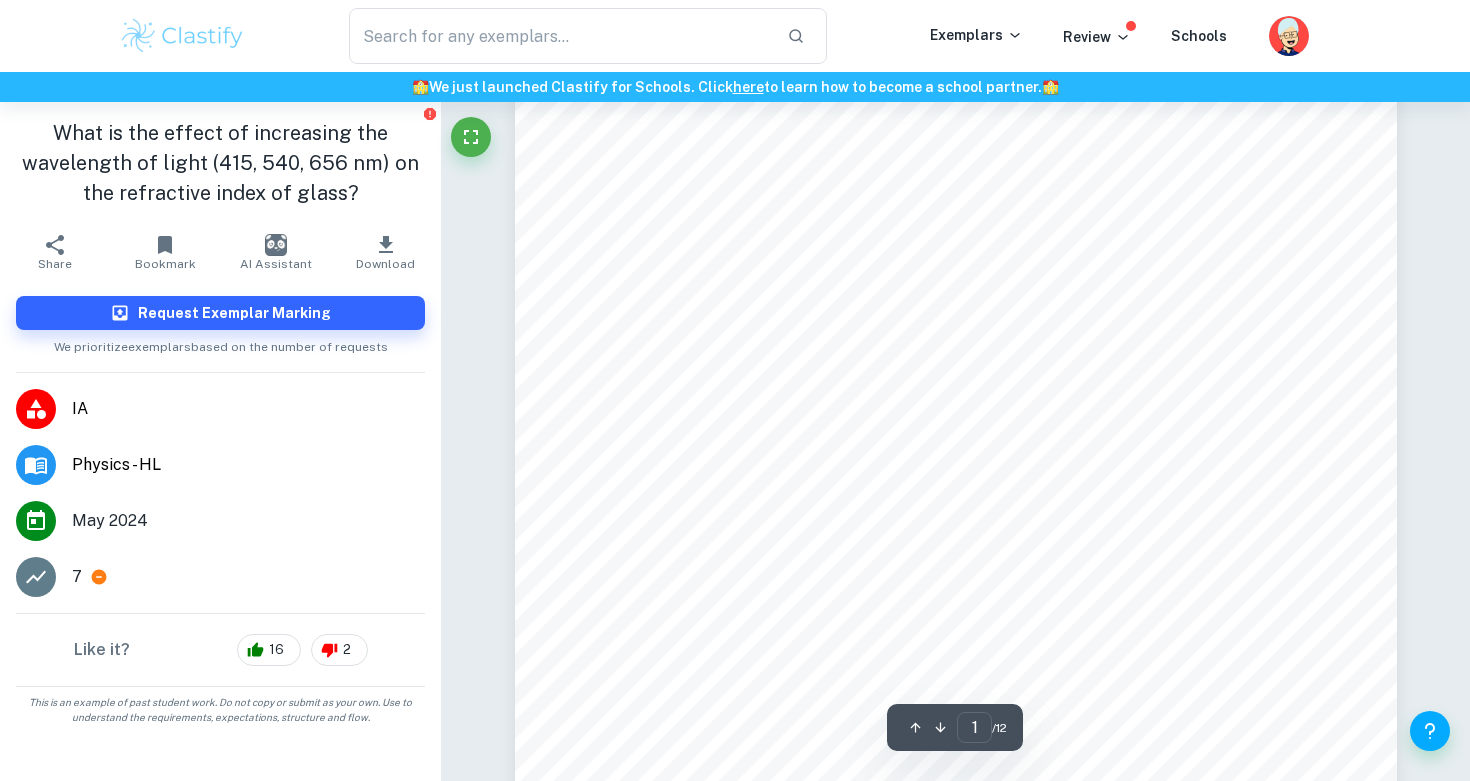 click on "refract to different extents, the calculated refractive index of the material must also change, depending" at bounding box center (954, 380) 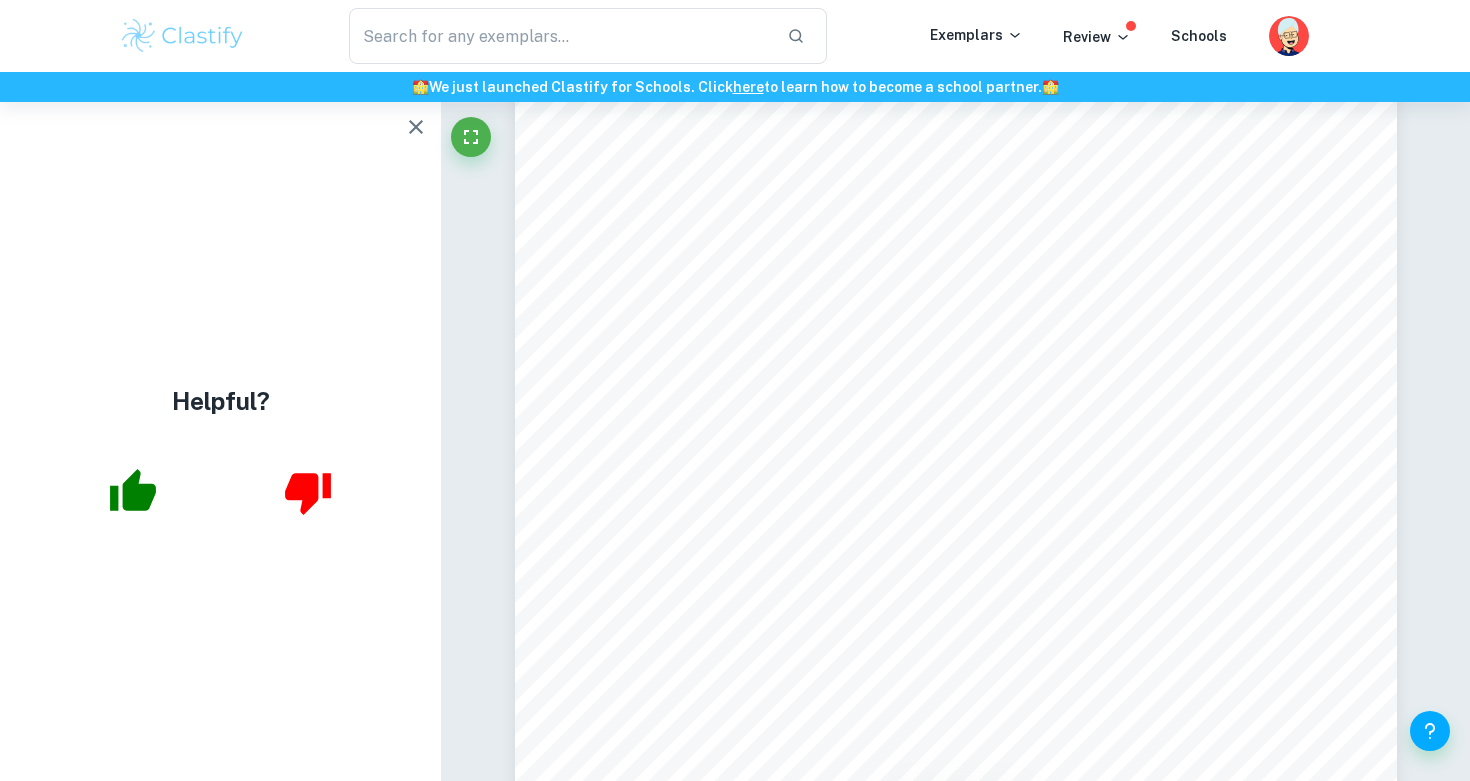 click 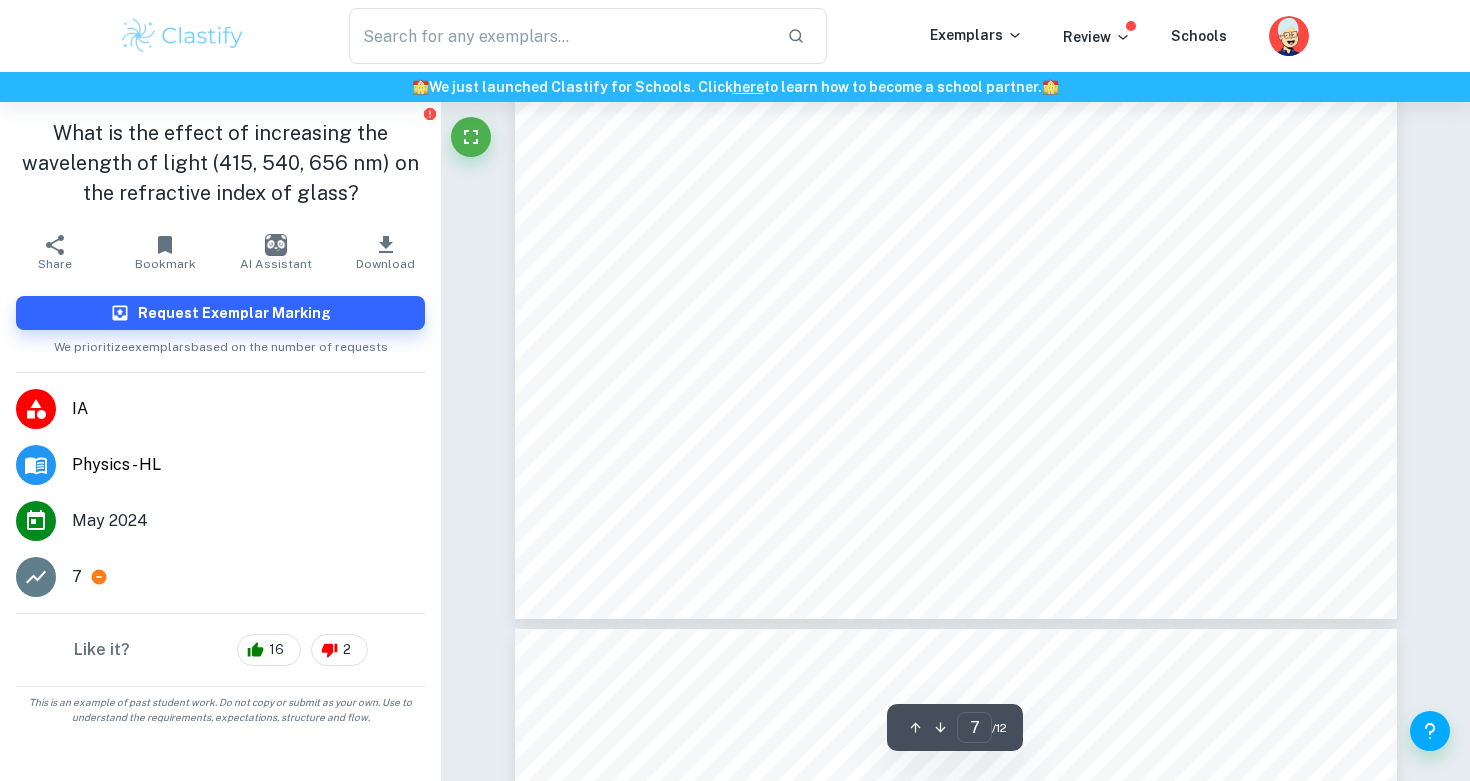 scroll, scrollTop: 8450, scrollLeft: 1, axis: both 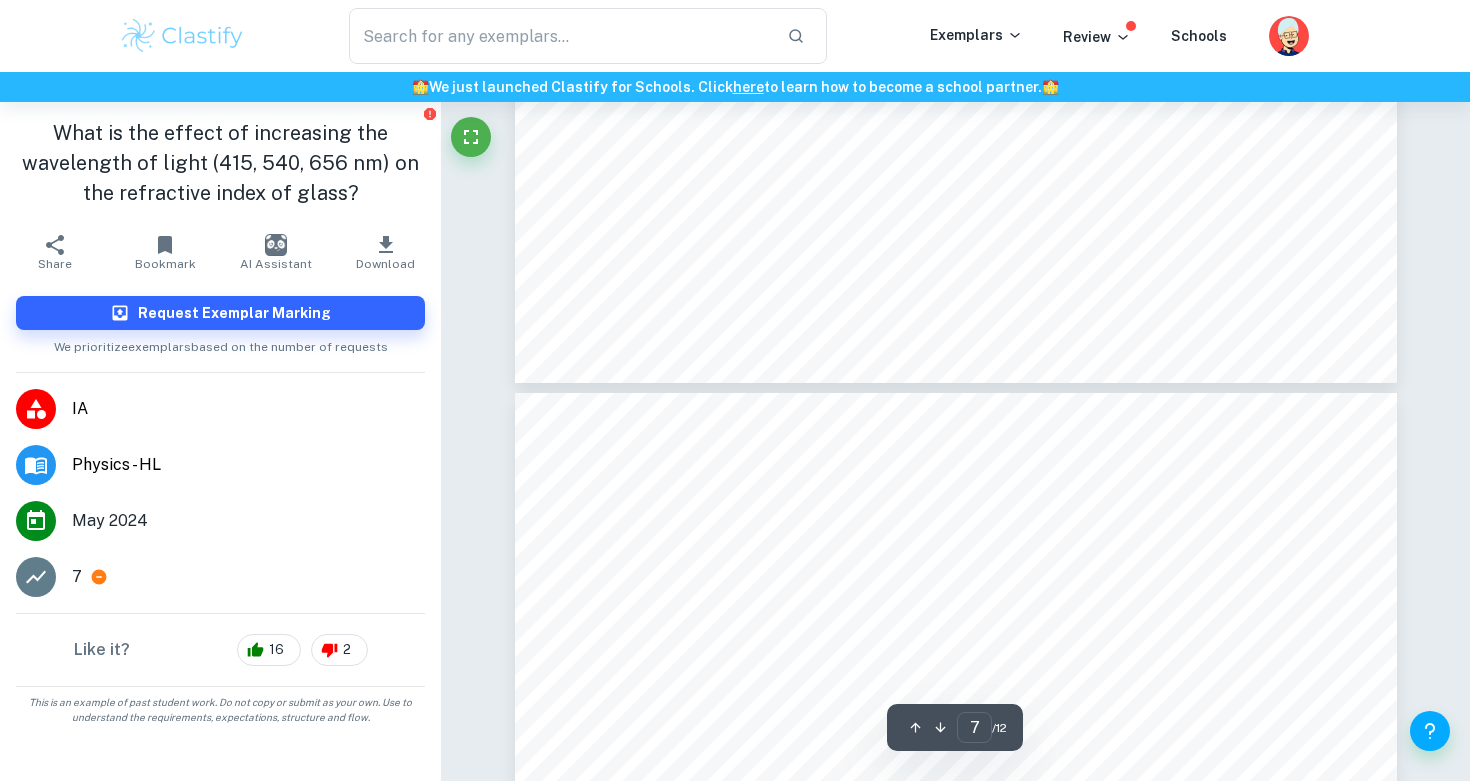 type on "8" 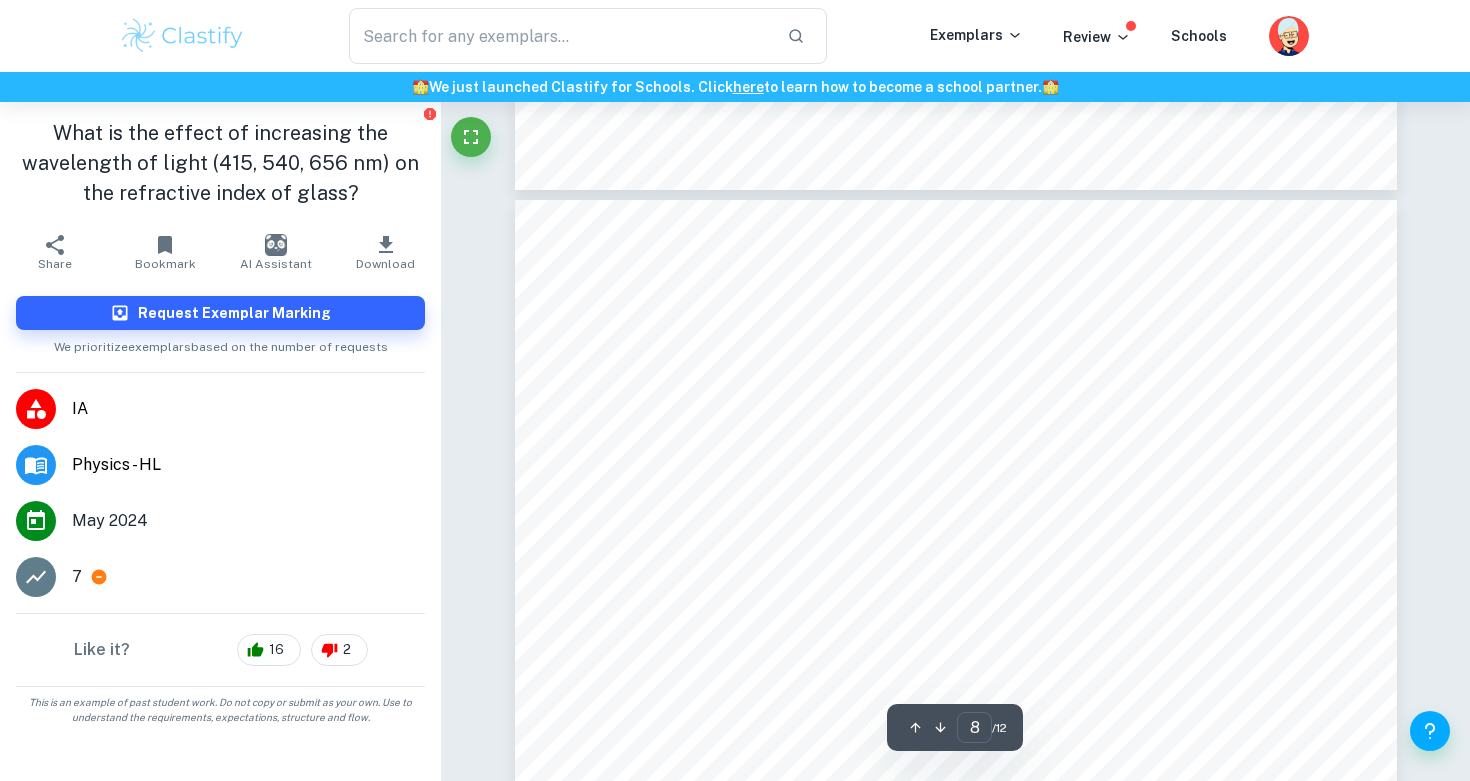 scroll, scrollTop: 8818, scrollLeft: 0, axis: vertical 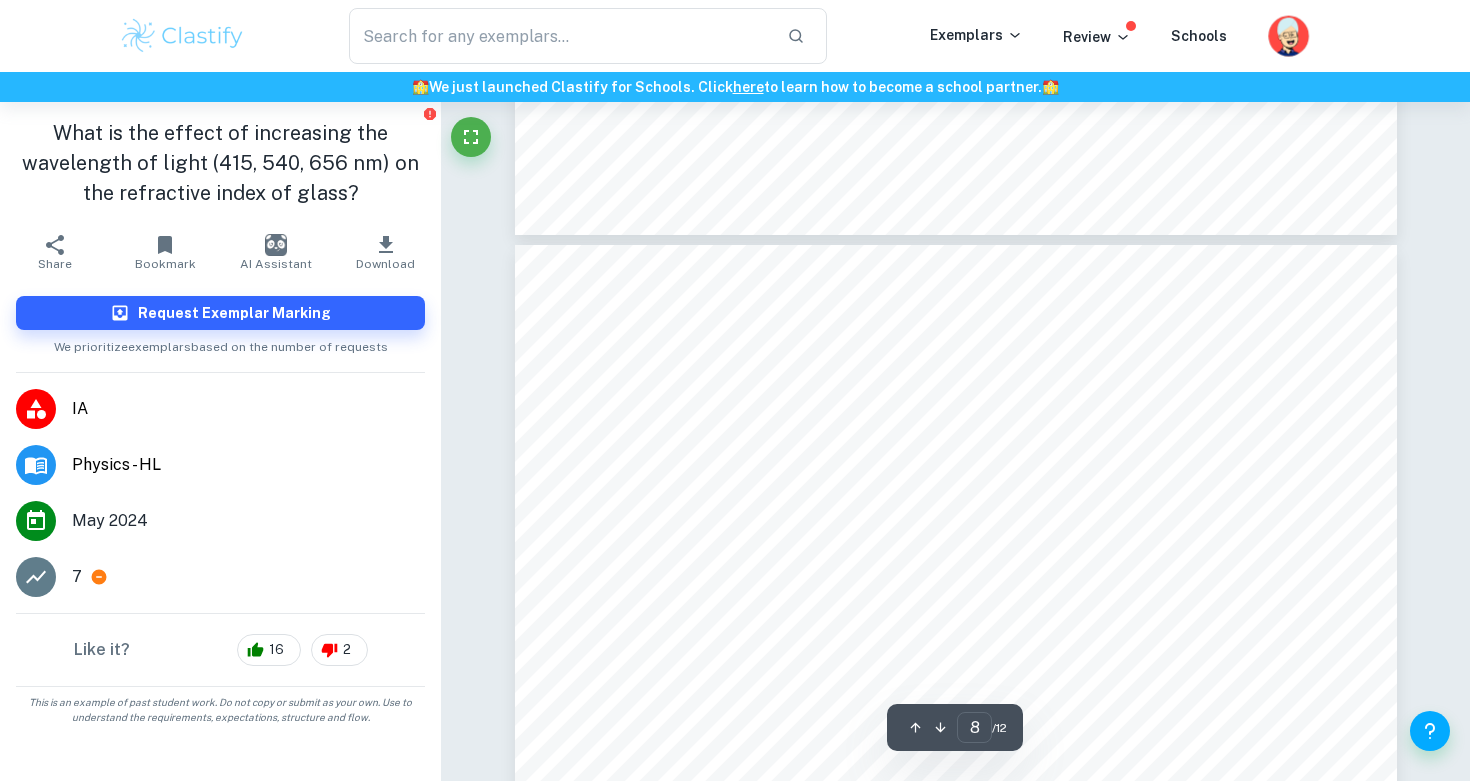 click at bounding box center [1308, 36] 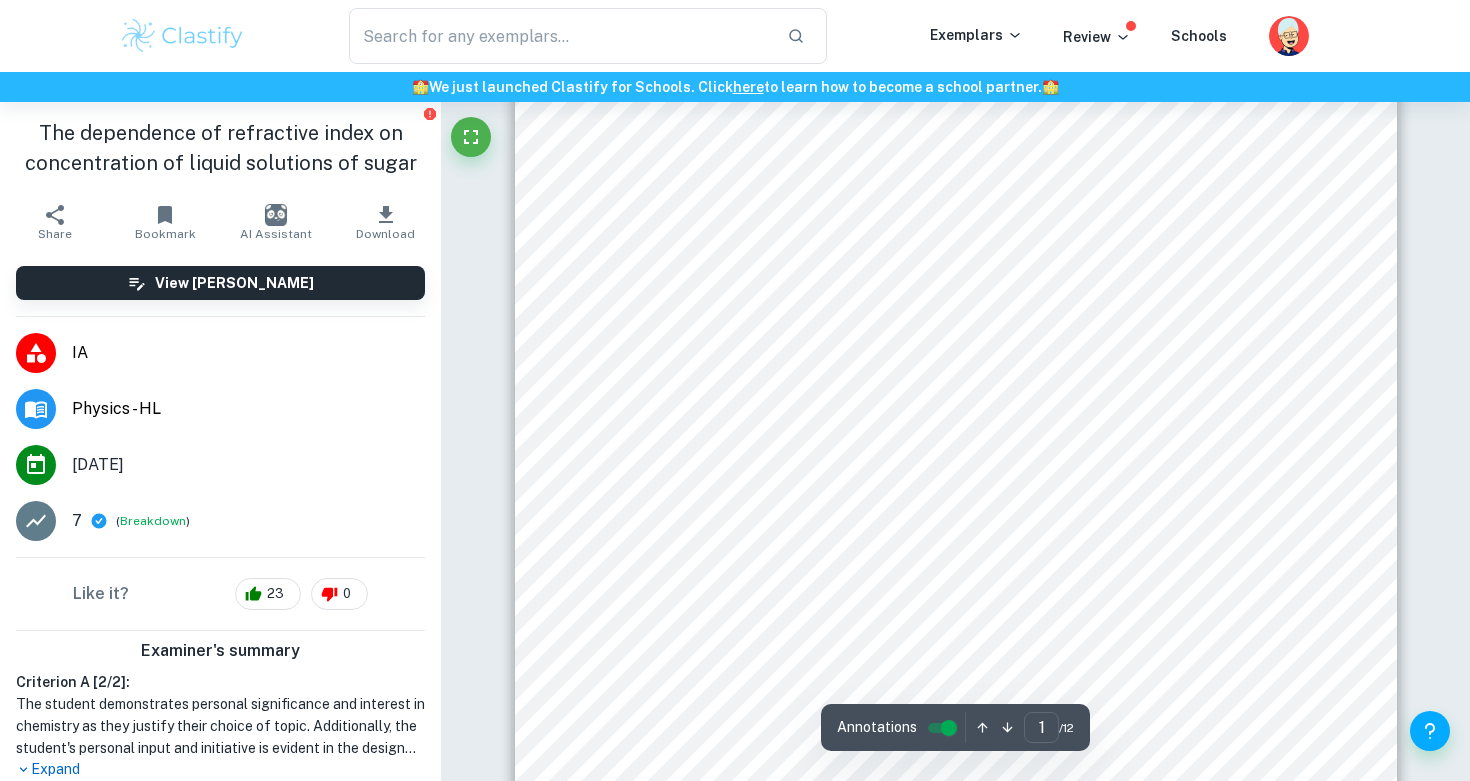 scroll, scrollTop: 133, scrollLeft: 0, axis: vertical 